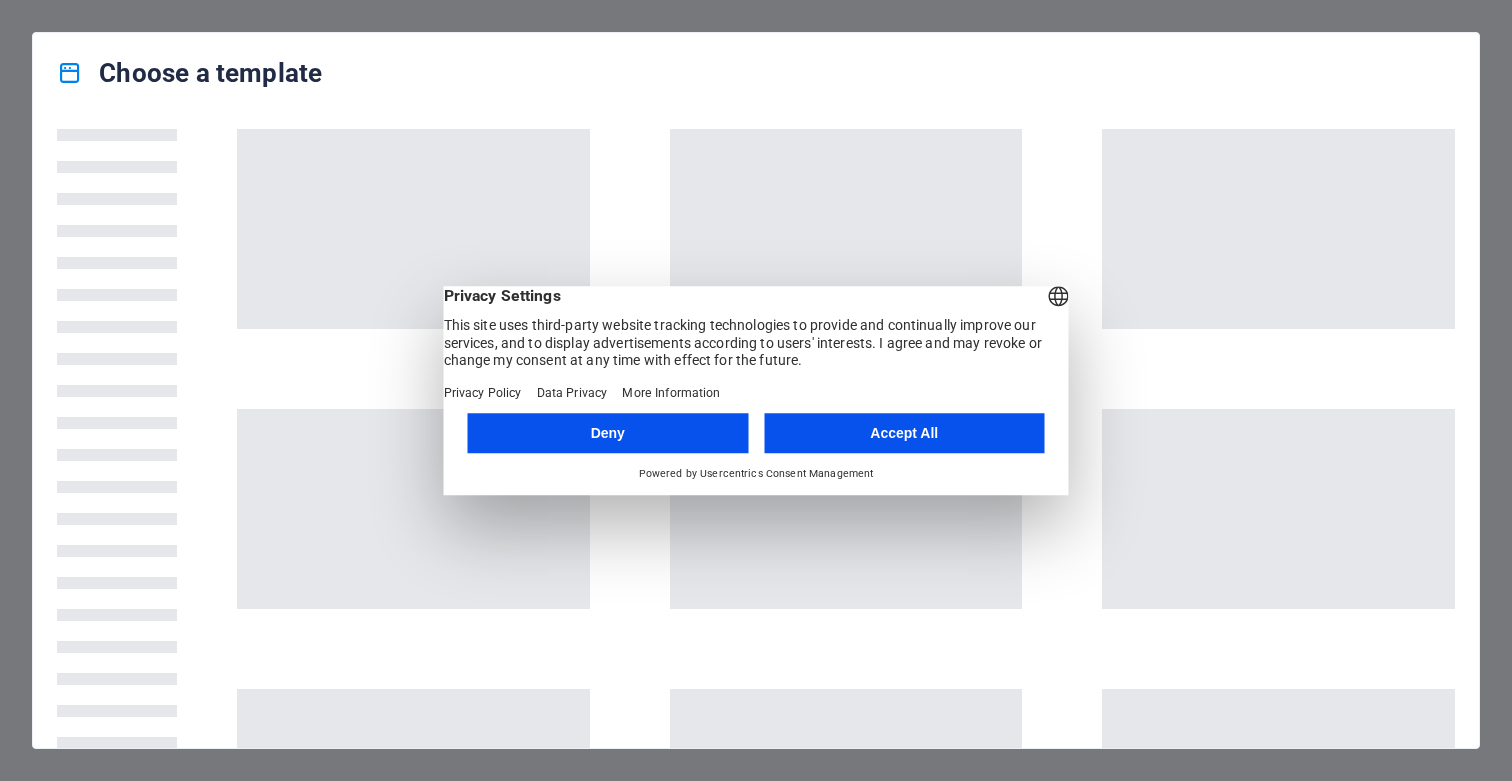 scroll, scrollTop: 0, scrollLeft: 0, axis: both 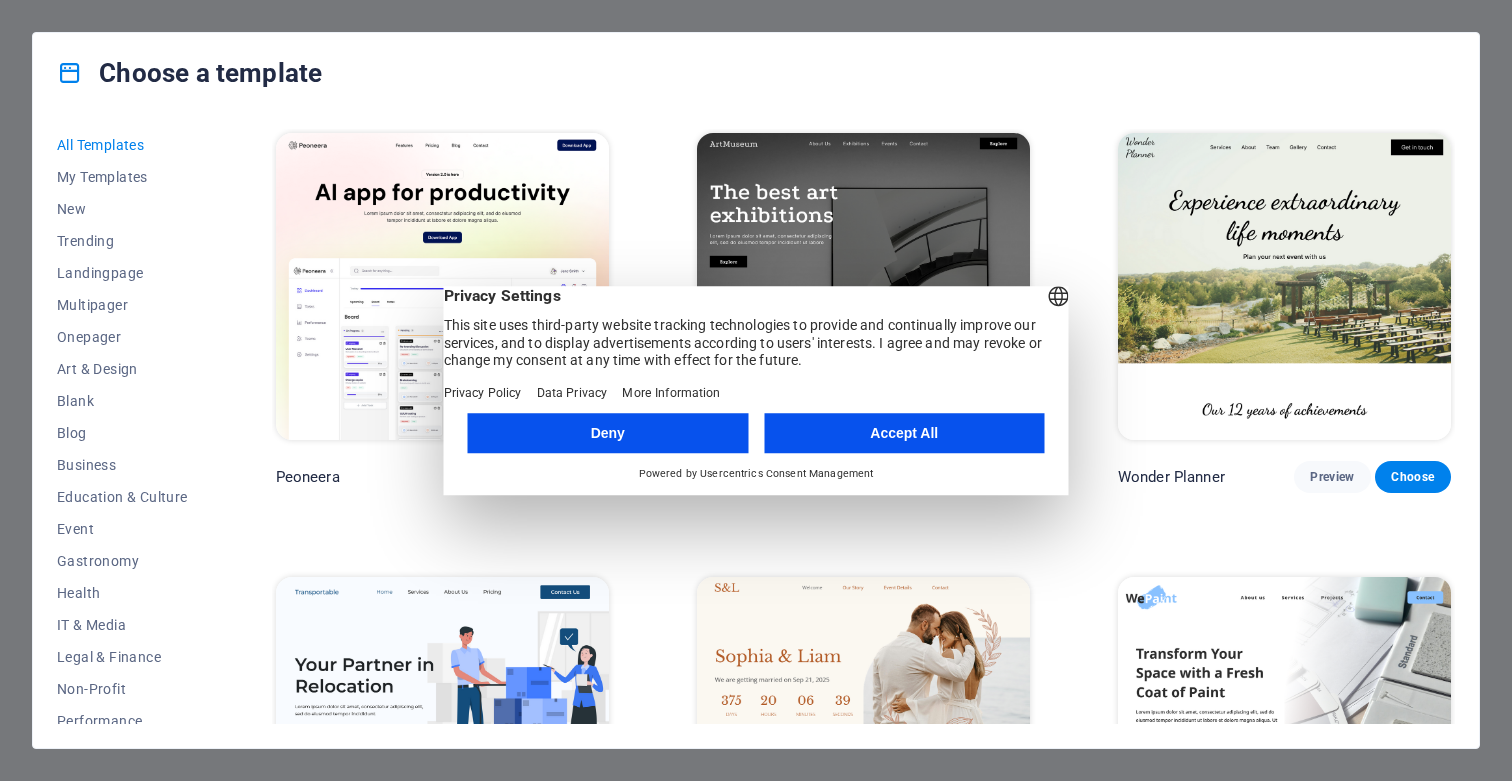 click on "Accept All" at bounding box center (904, 433) 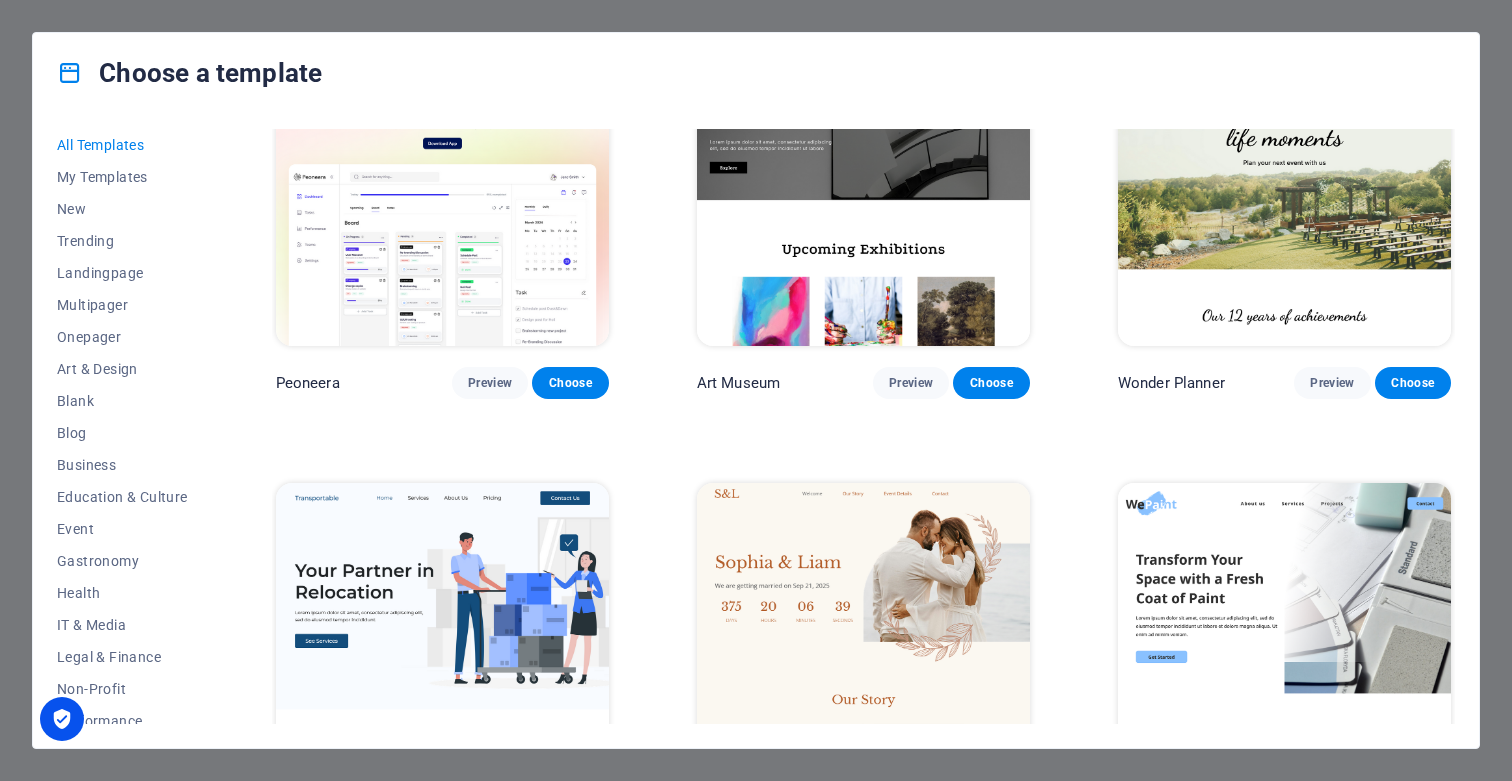 scroll, scrollTop: 113, scrollLeft: 0, axis: vertical 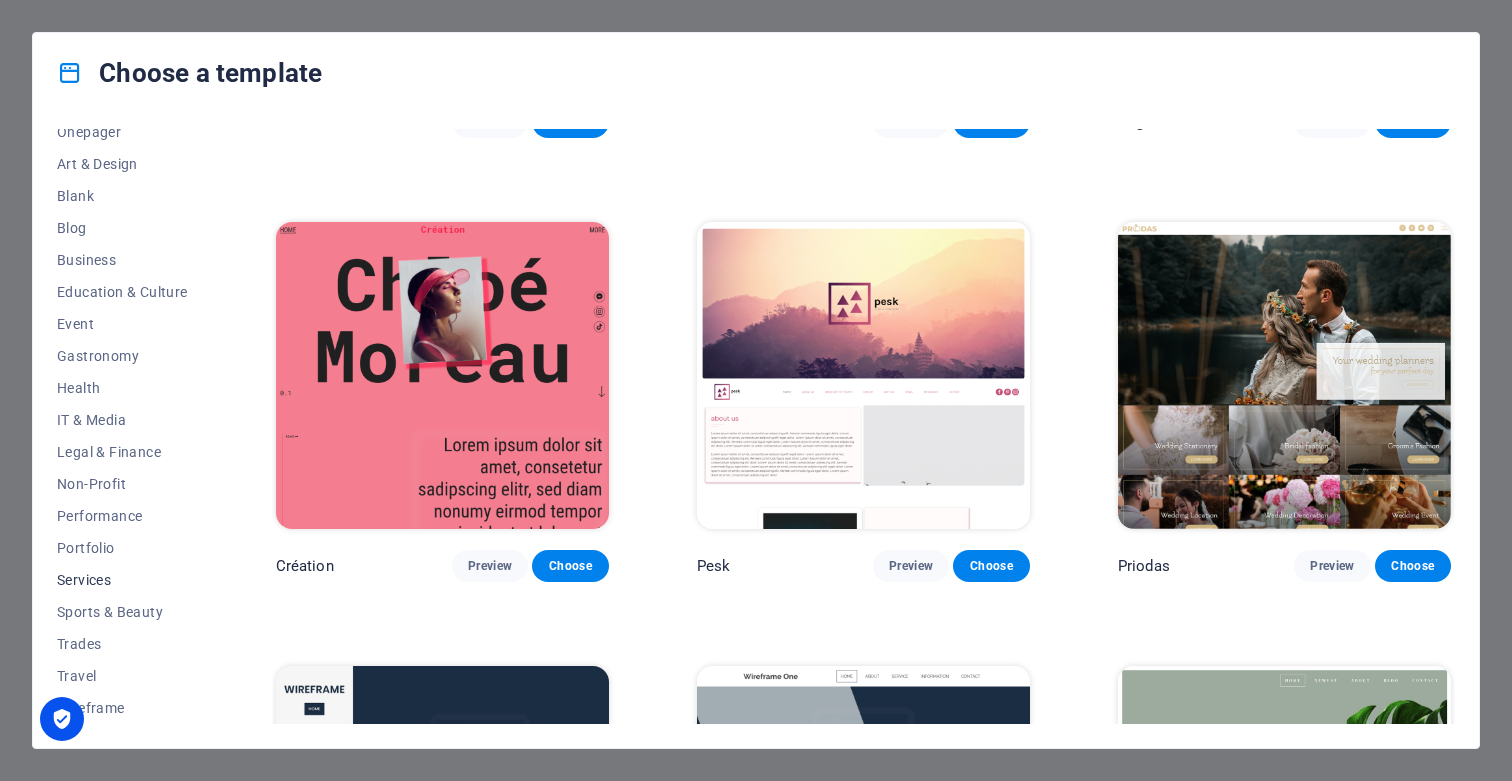 click on "Services" at bounding box center (122, 580) 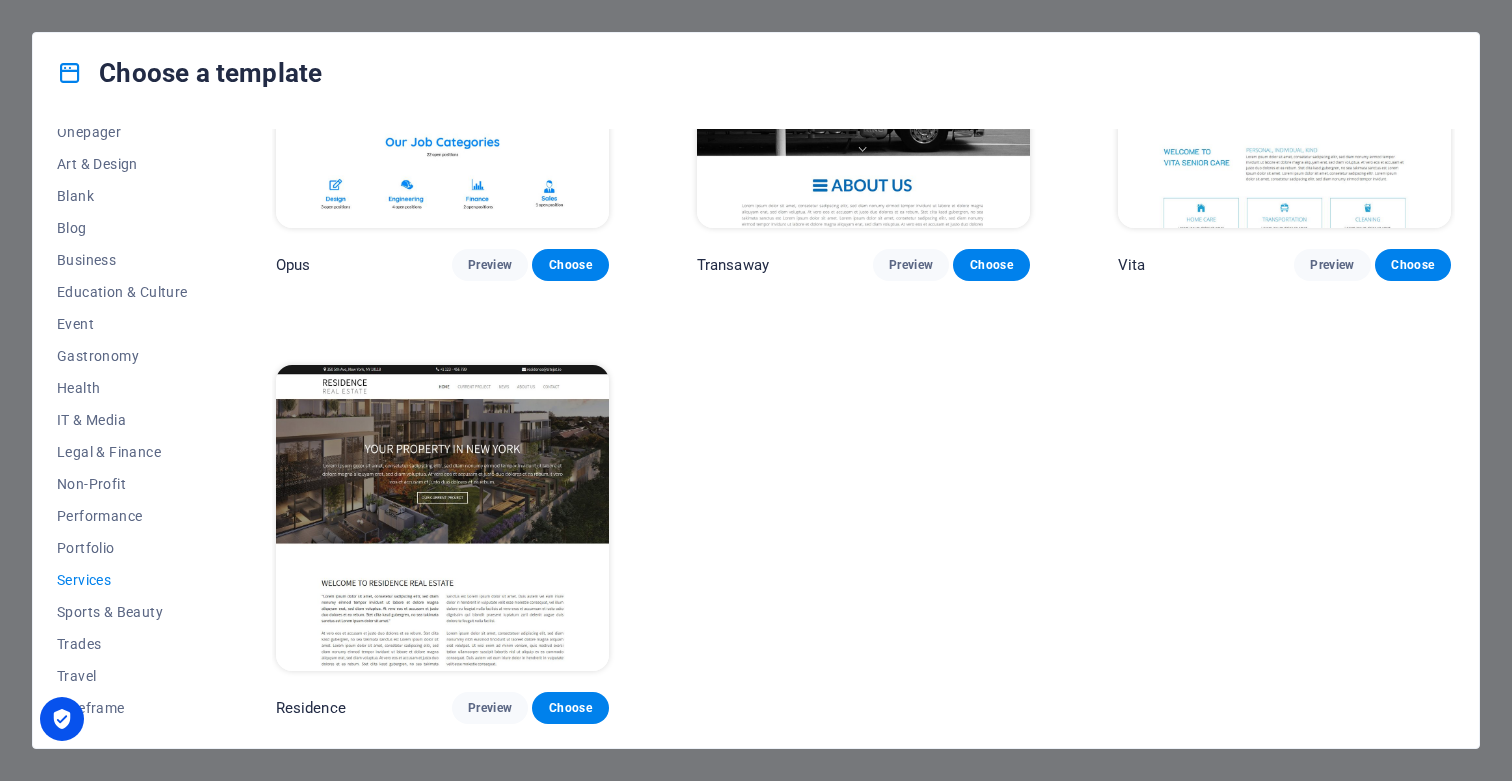 scroll, scrollTop: 835, scrollLeft: 0, axis: vertical 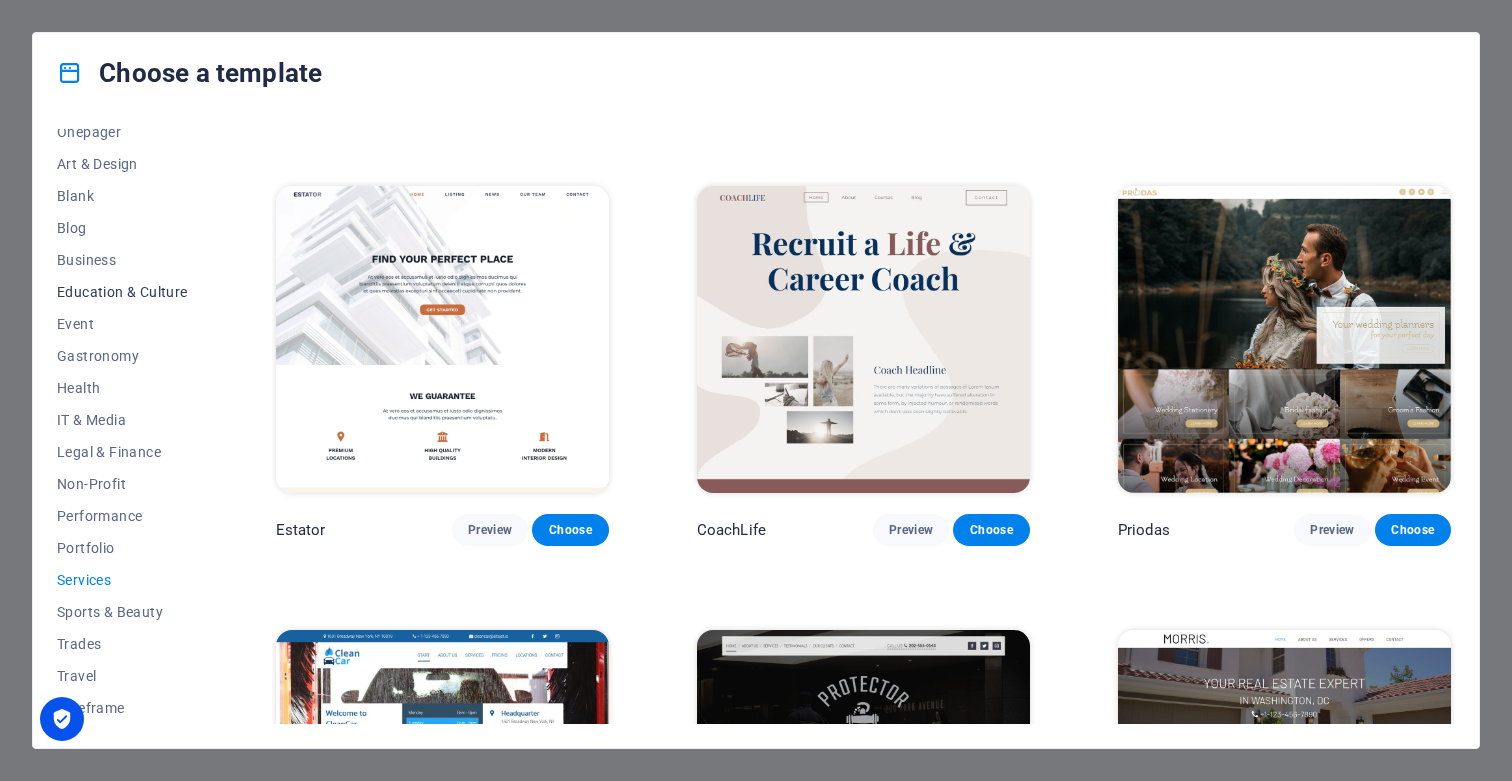 click on "Education & Culture" at bounding box center (122, 292) 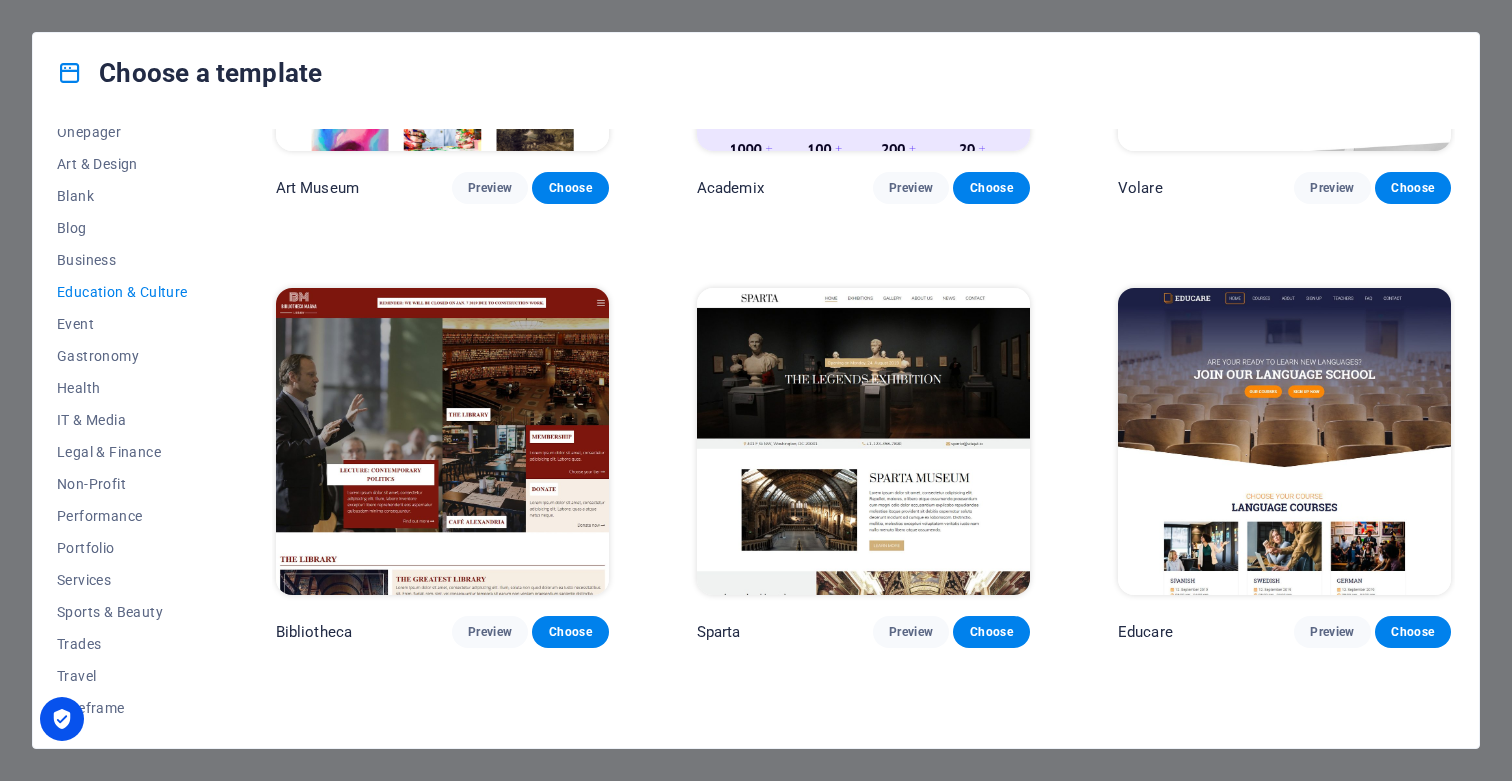 scroll, scrollTop: 279, scrollLeft: 0, axis: vertical 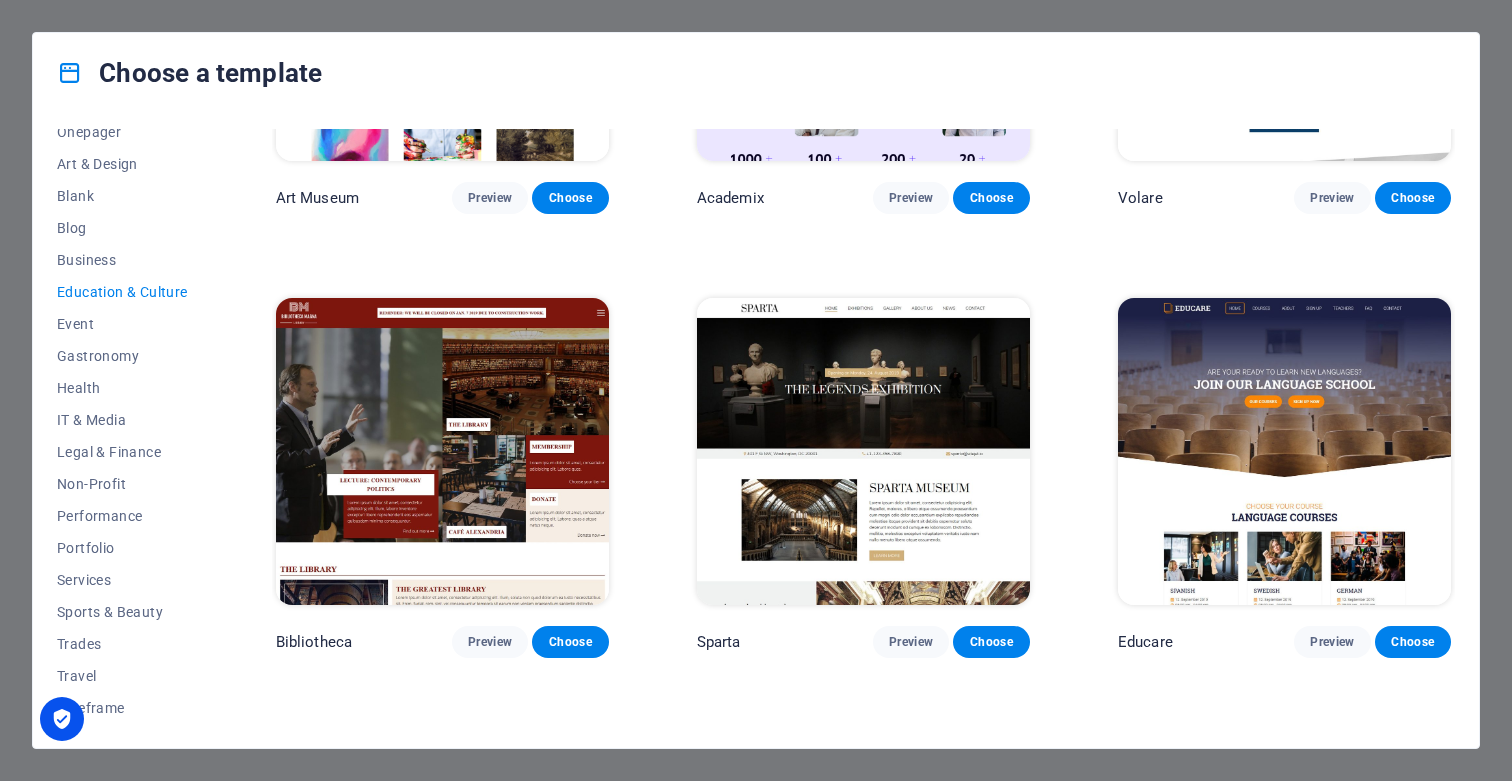 click at bounding box center (863, 451) 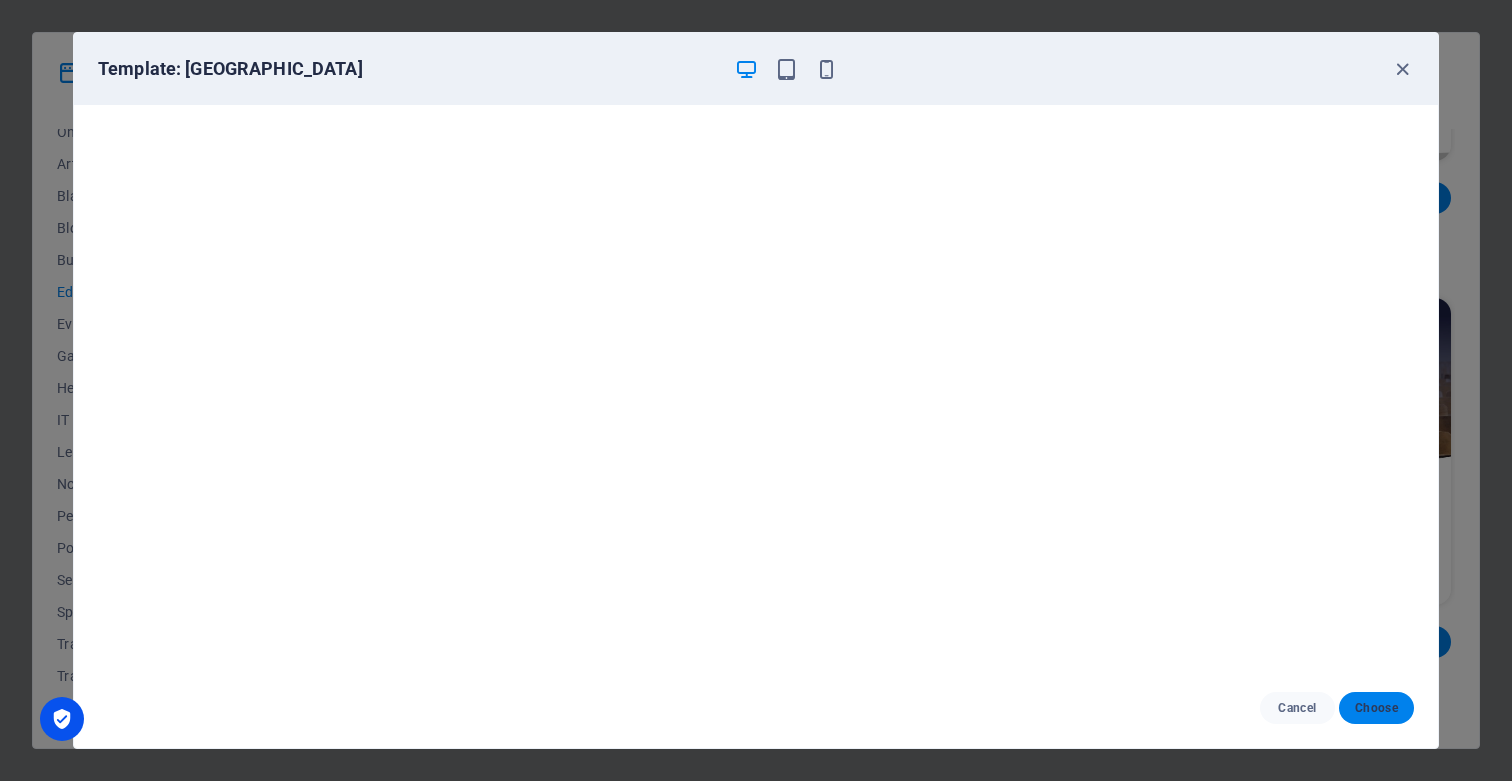 click on "Choose" at bounding box center (1376, 708) 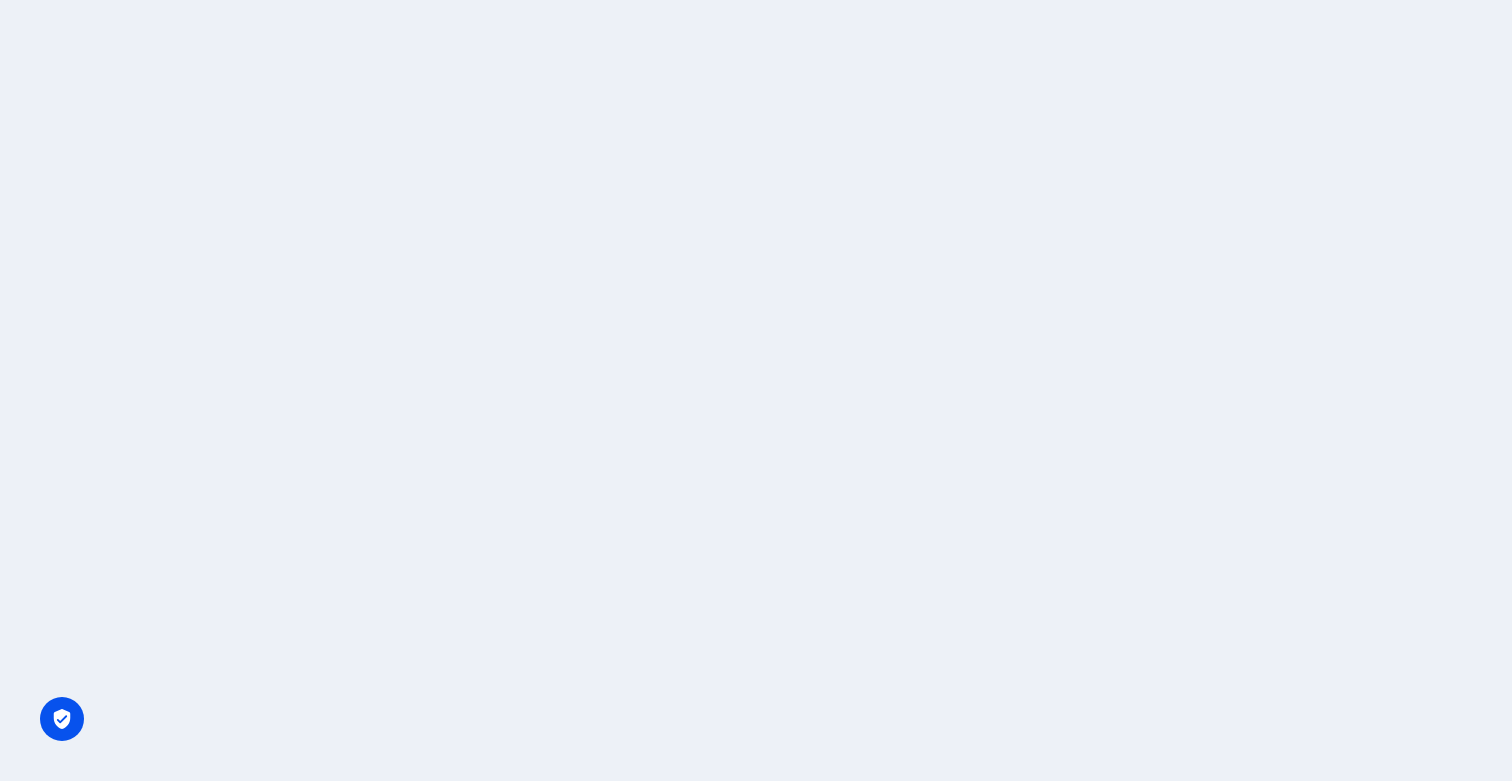 scroll, scrollTop: 0, scrollLeft: 0, axis: both 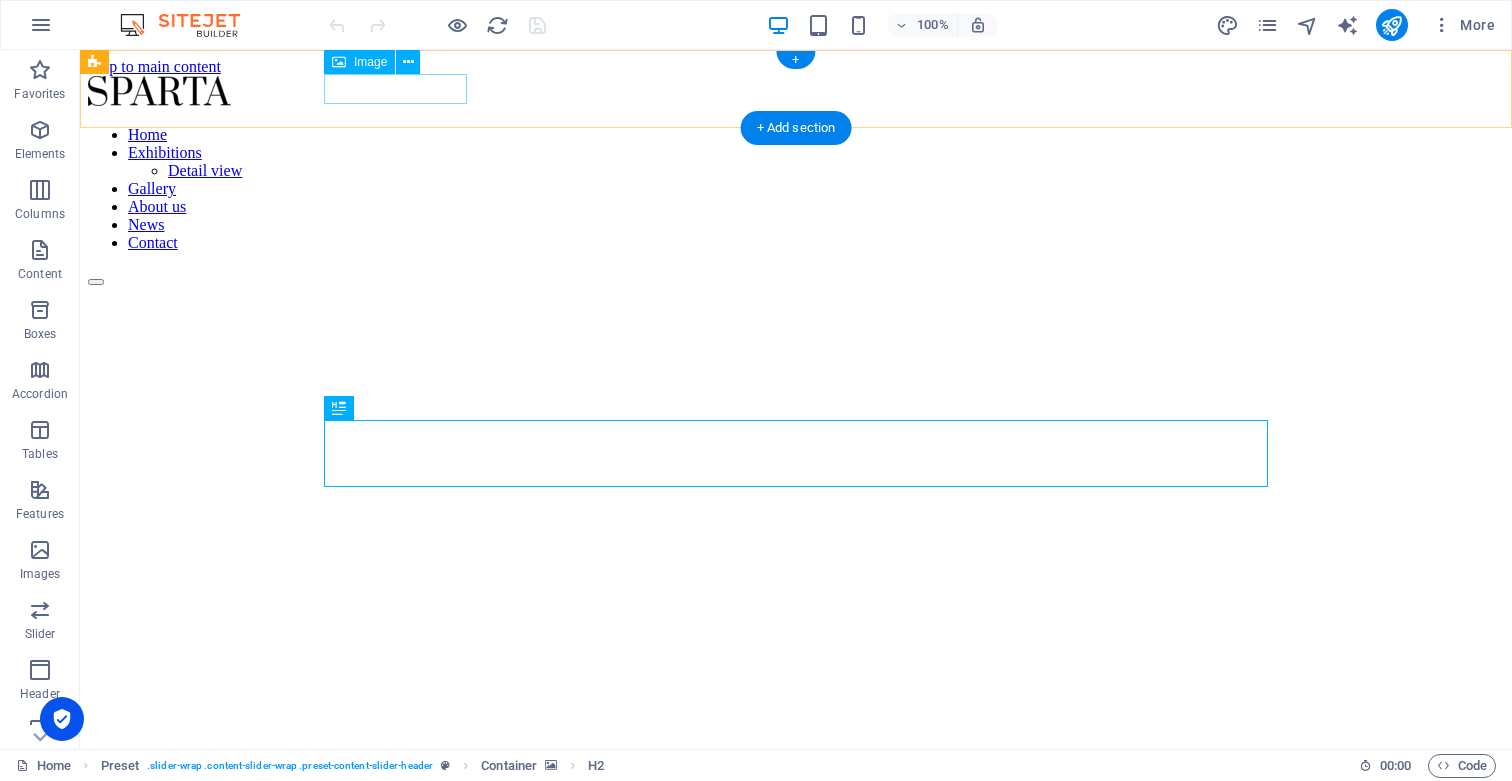 click at bounding box center [796, 93] 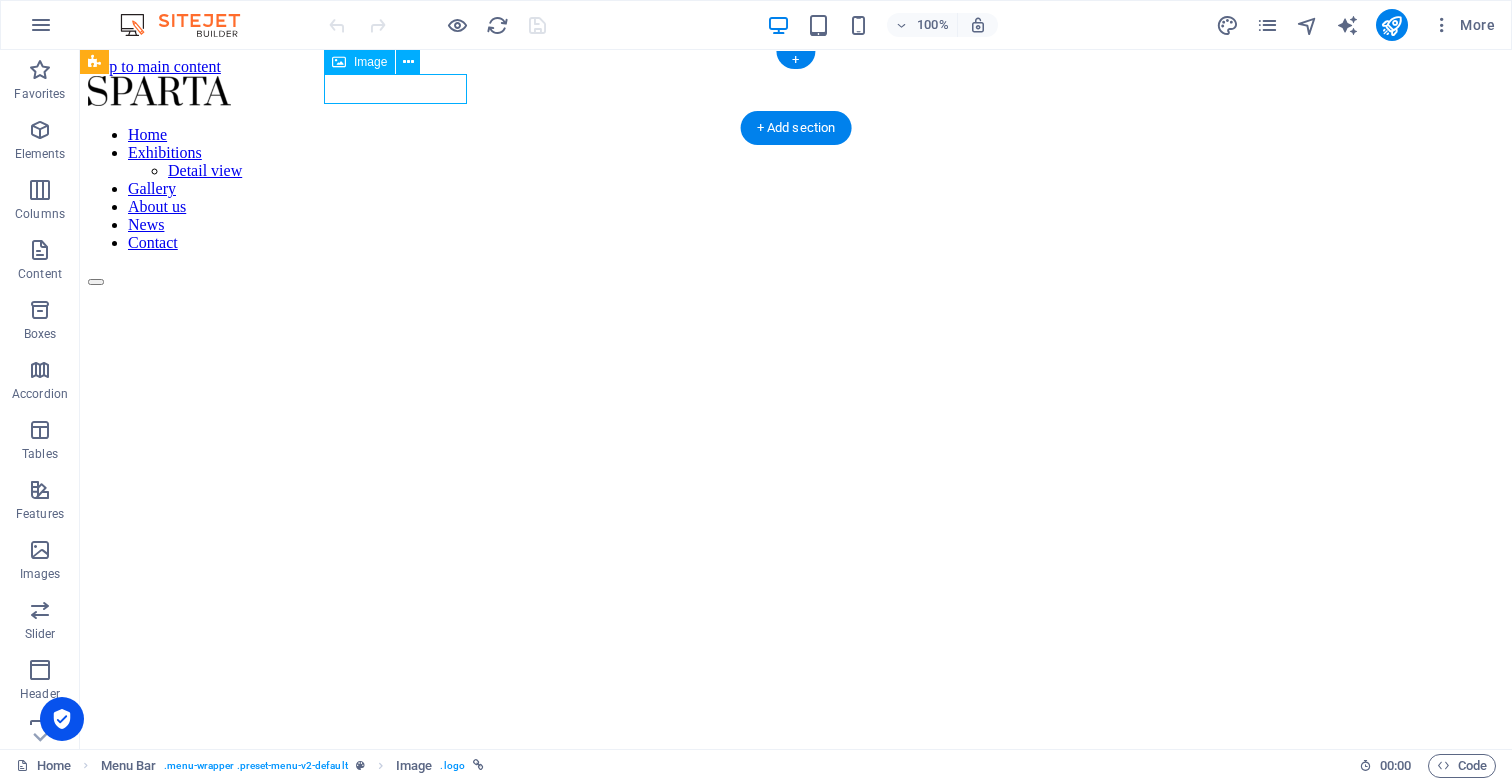 click at bounding box center (796, 93) 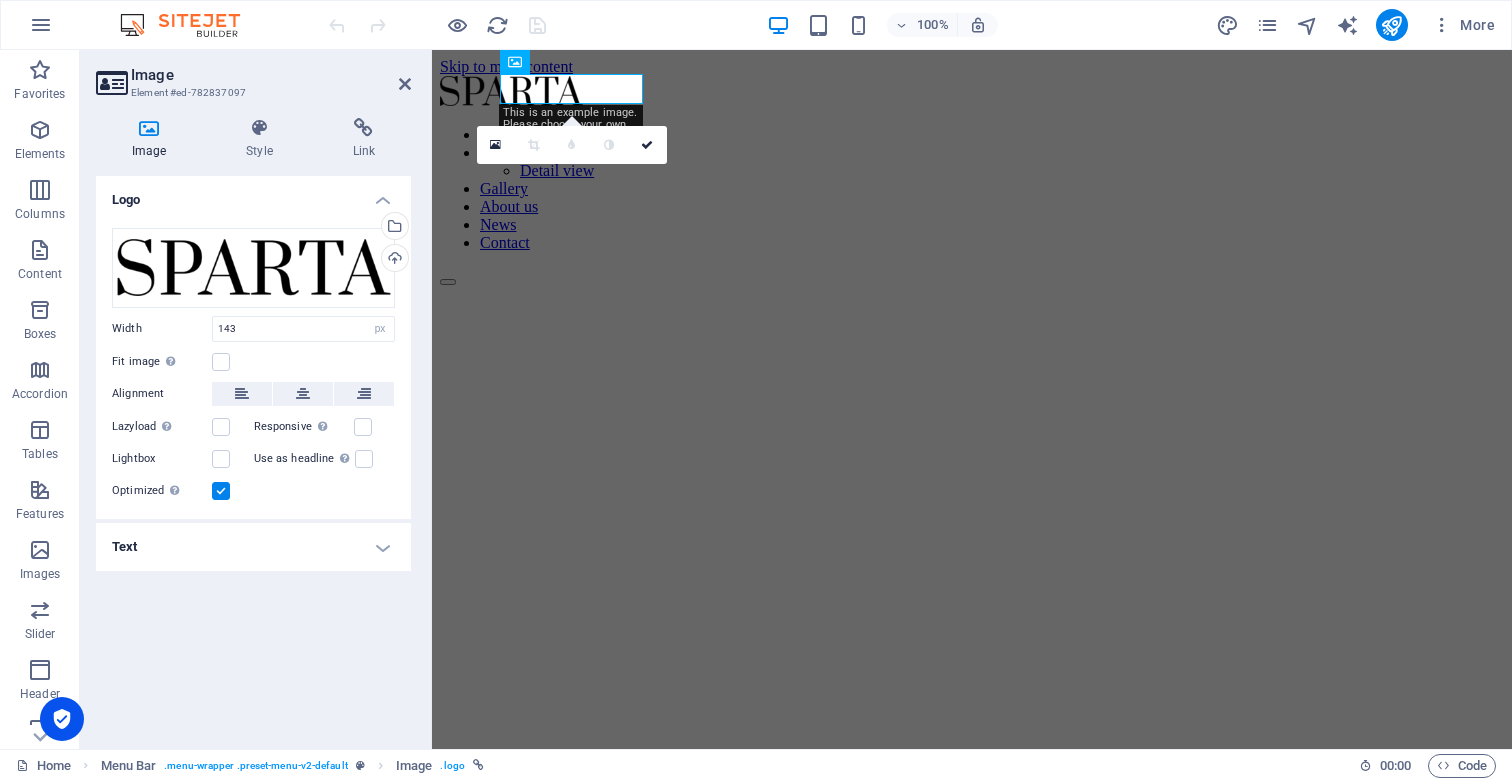 click on "Image Element #ed-782837097" at bounding box center (253, 76) 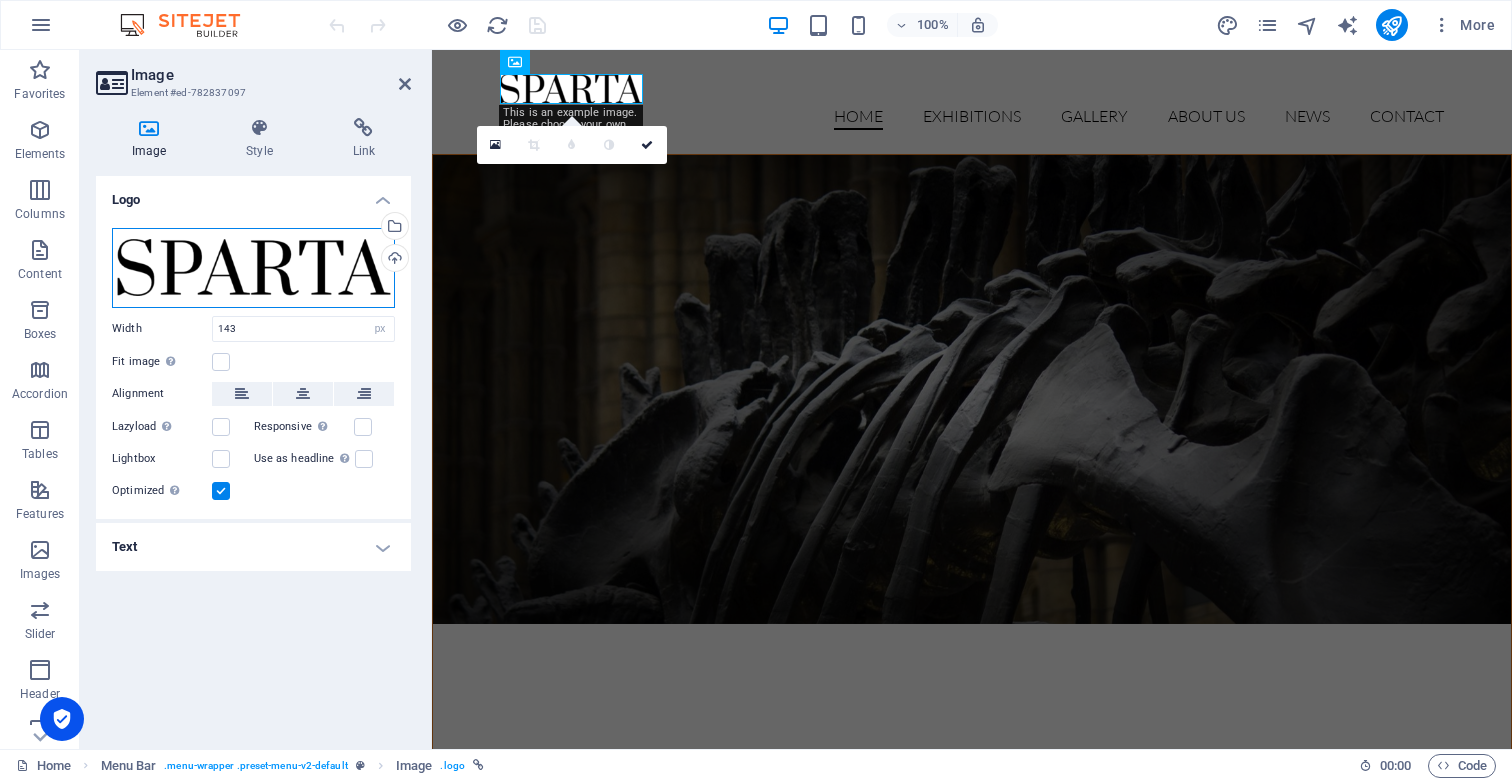 click on "Drag files here, click to choose files or select files from Files or our free stock photos & videos" at bounding box center (253, 268) 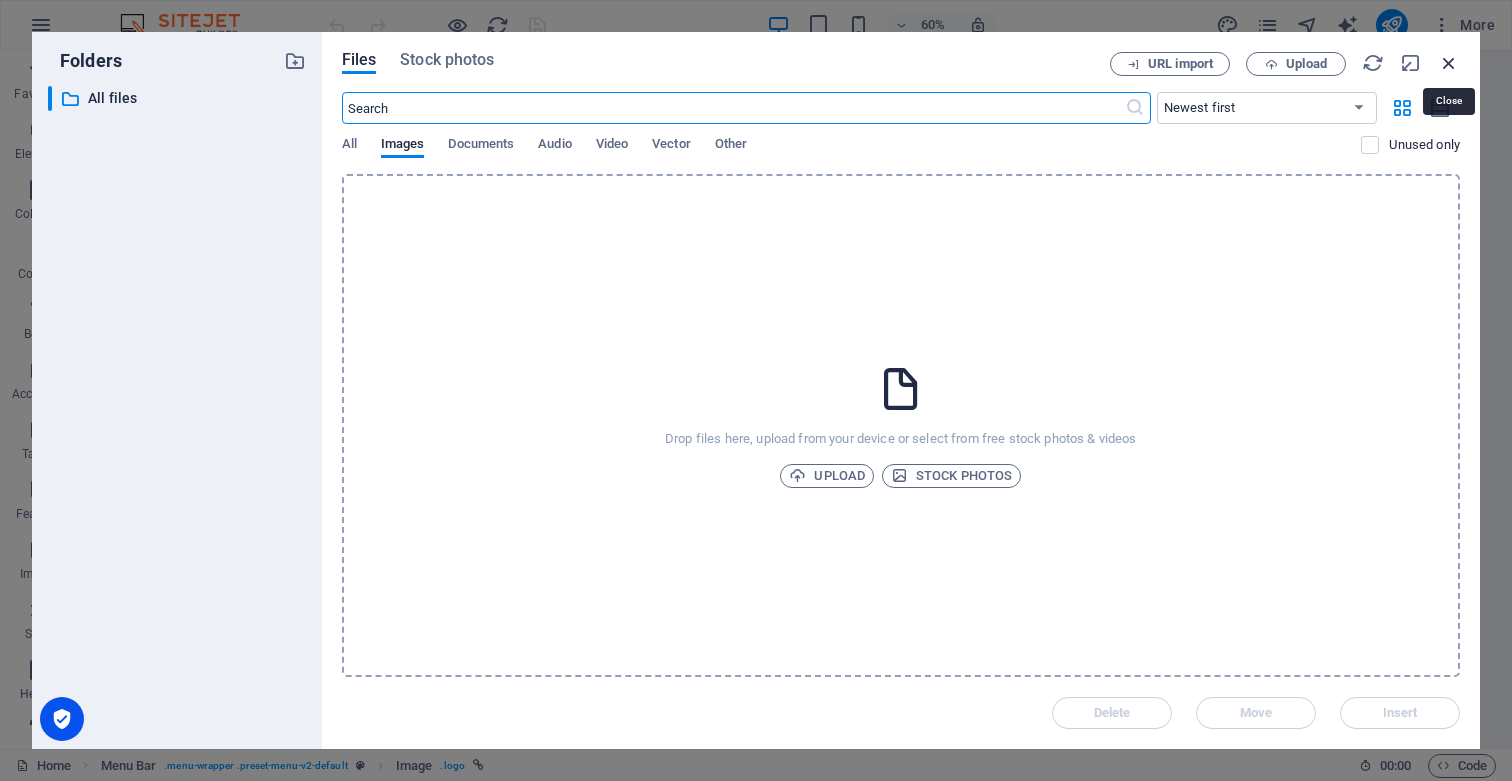 click at bounding box center [1449, 63] 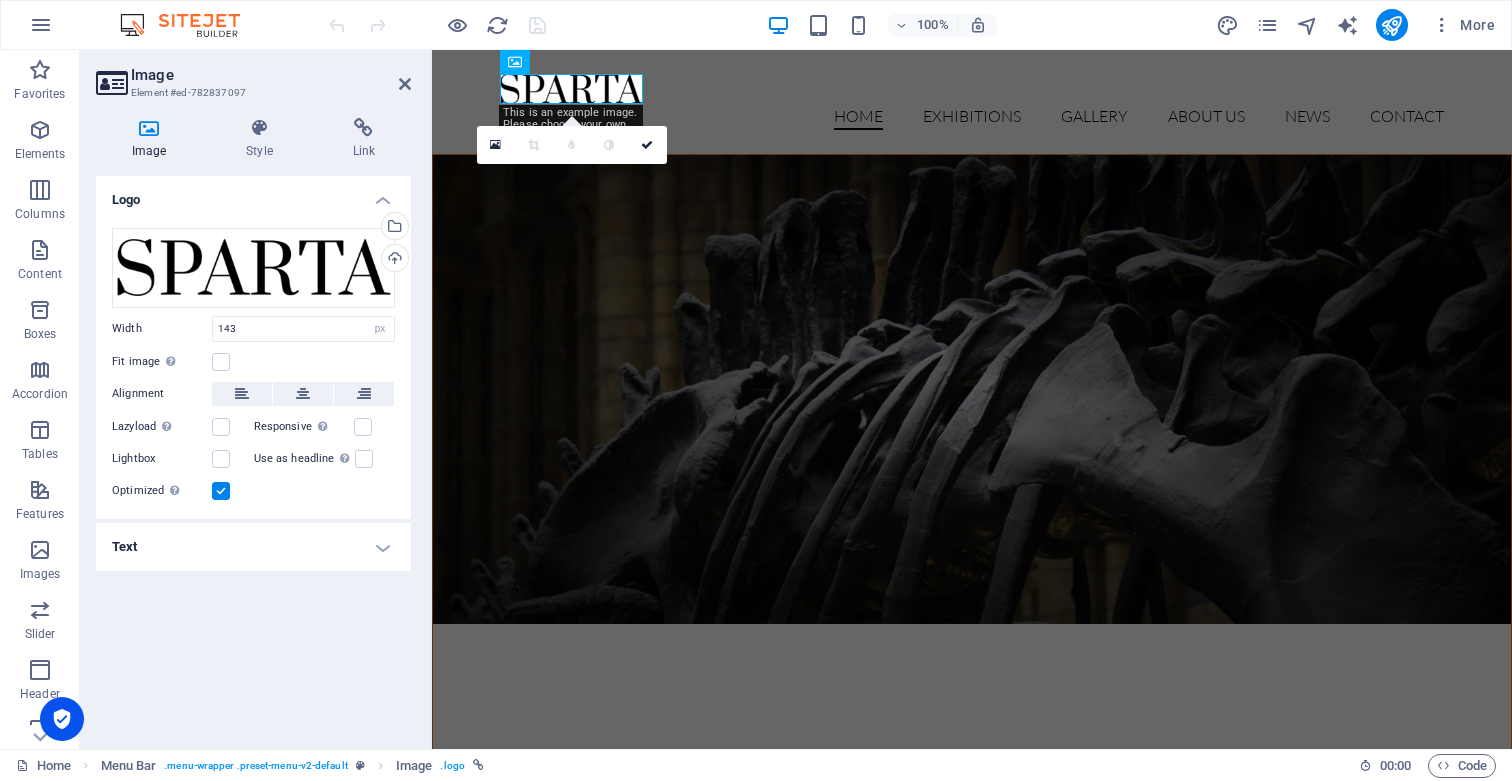 click on "Logo Drag files here, click to choose files or select files from Files or our free stock photos & videos Select files from the file manager, stock photos, or upload file(s) Upload Width 143 Default auto px rem % em vh vw Fit image Automatically fit image to a fixed width and height Height Default auto px Alignment Lazyload Loading images after the page loads improves page speed. Responsive Automatically load retina image and smartphone optimized sizes. Lightbox Use as headline The image will be wrapped in an H1 headline tag. Useful for giving alternative text the weight of an H1 headline, e.g. for the logo. Leave unchecked if uncertain. Optimized Images are compressed to improve page speed. Position Direction Custom X offset 50 px rem % vh vw Y offset 50 px rem % vh vw Text Float No float Image left Image right Determine how text should behave around the image. Text Alternative text Image caption Paragraph Format Normal Heading 1 Heading 2 Heading 3 Heading 4 Heading 5 Heading 6 Code Font Family Arial Georgia" at bounding box center [253, 454] 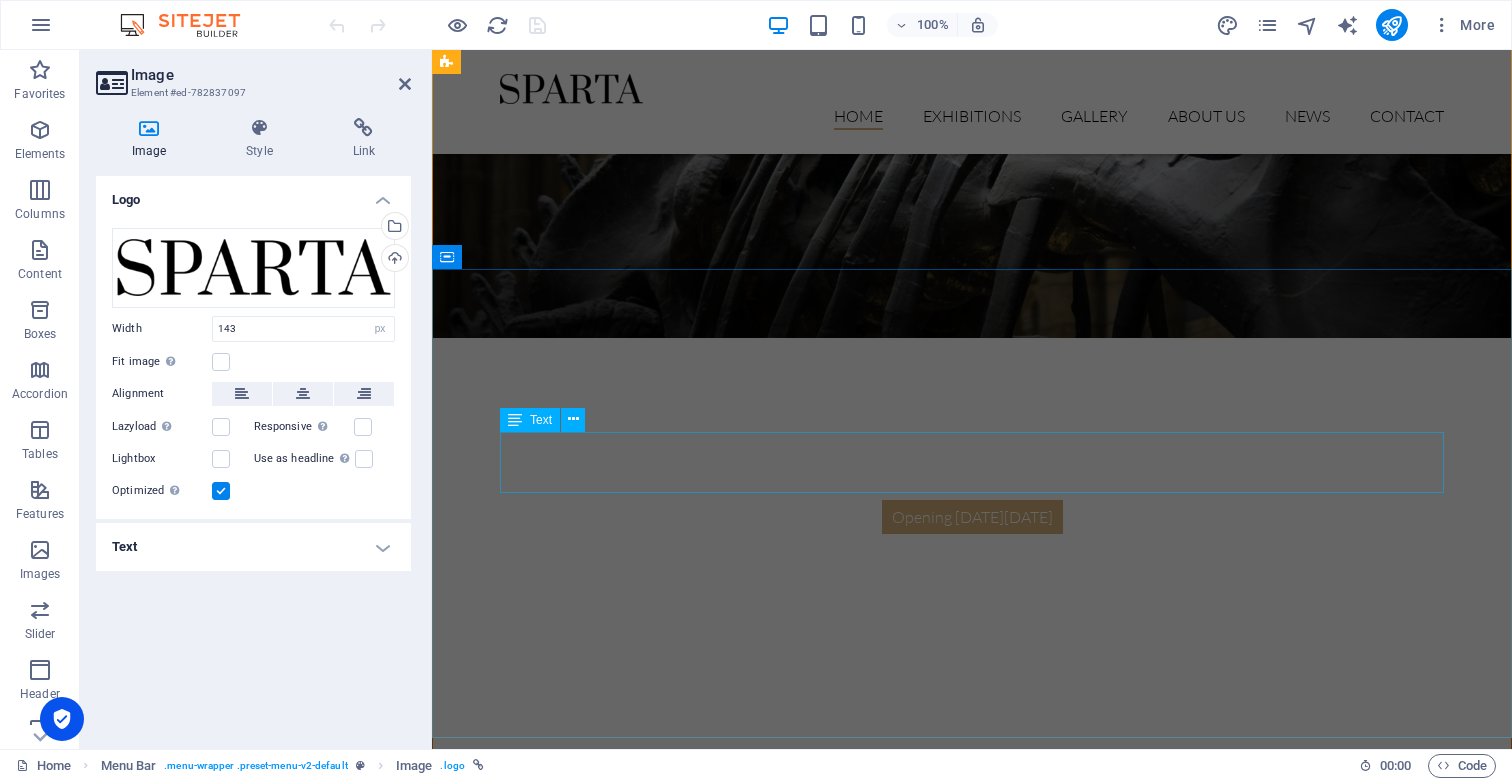 scroll, scrollTop: 0, scrollLeft: 0, axis: both 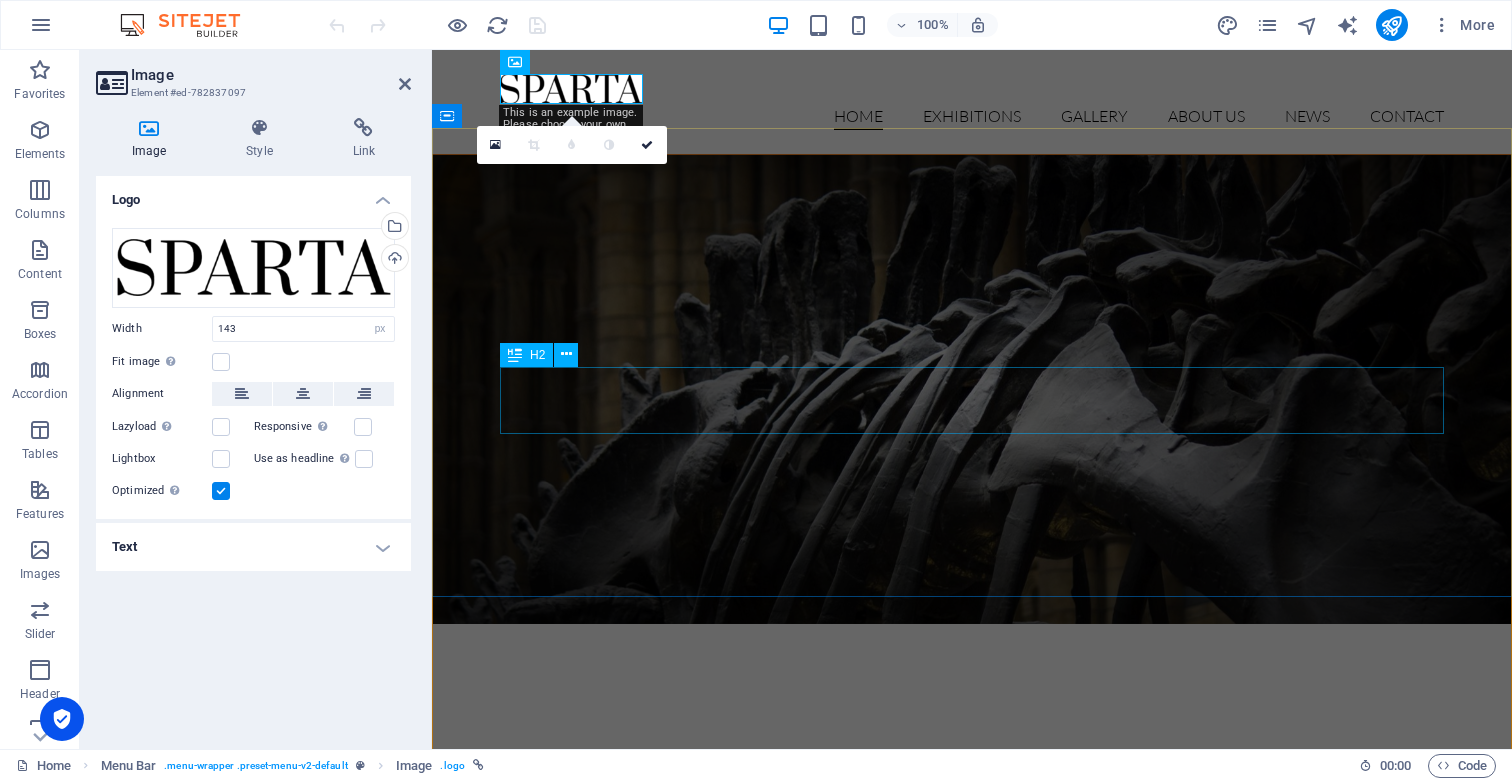 click on "dinosaurs exhibition" at bounding box center [972, 895] 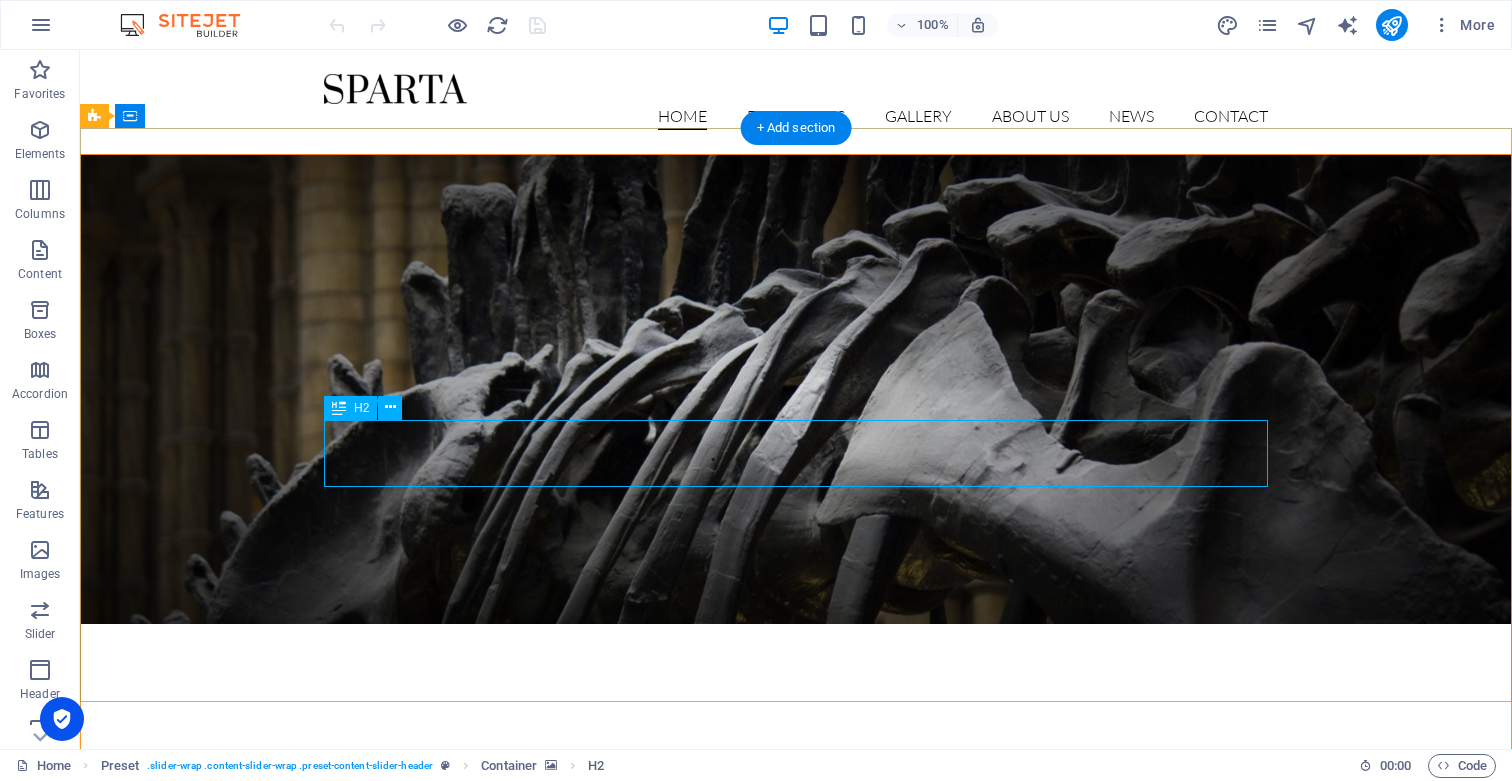 click on "dinosaurs exhibition" at bounding box center (796, 948) 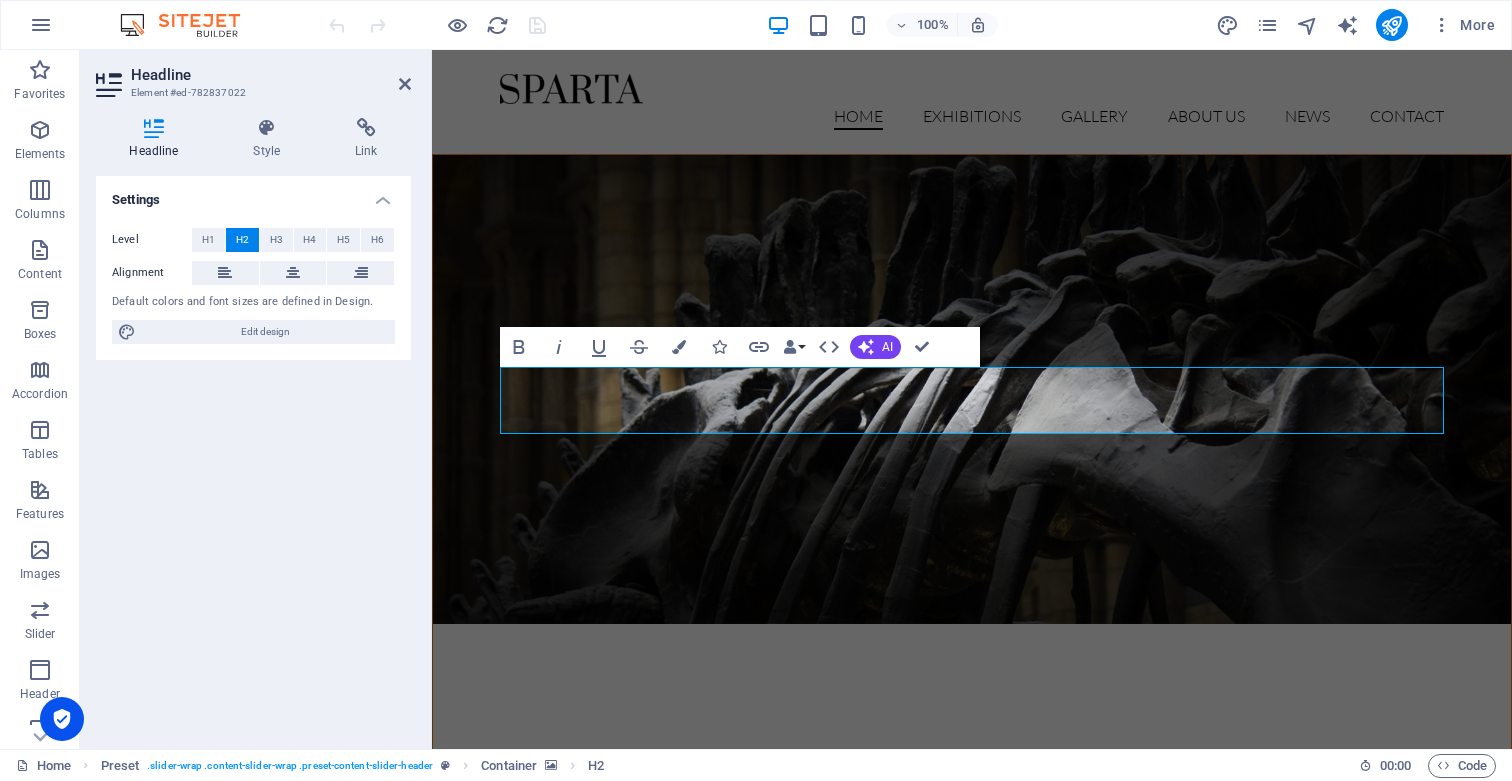 type 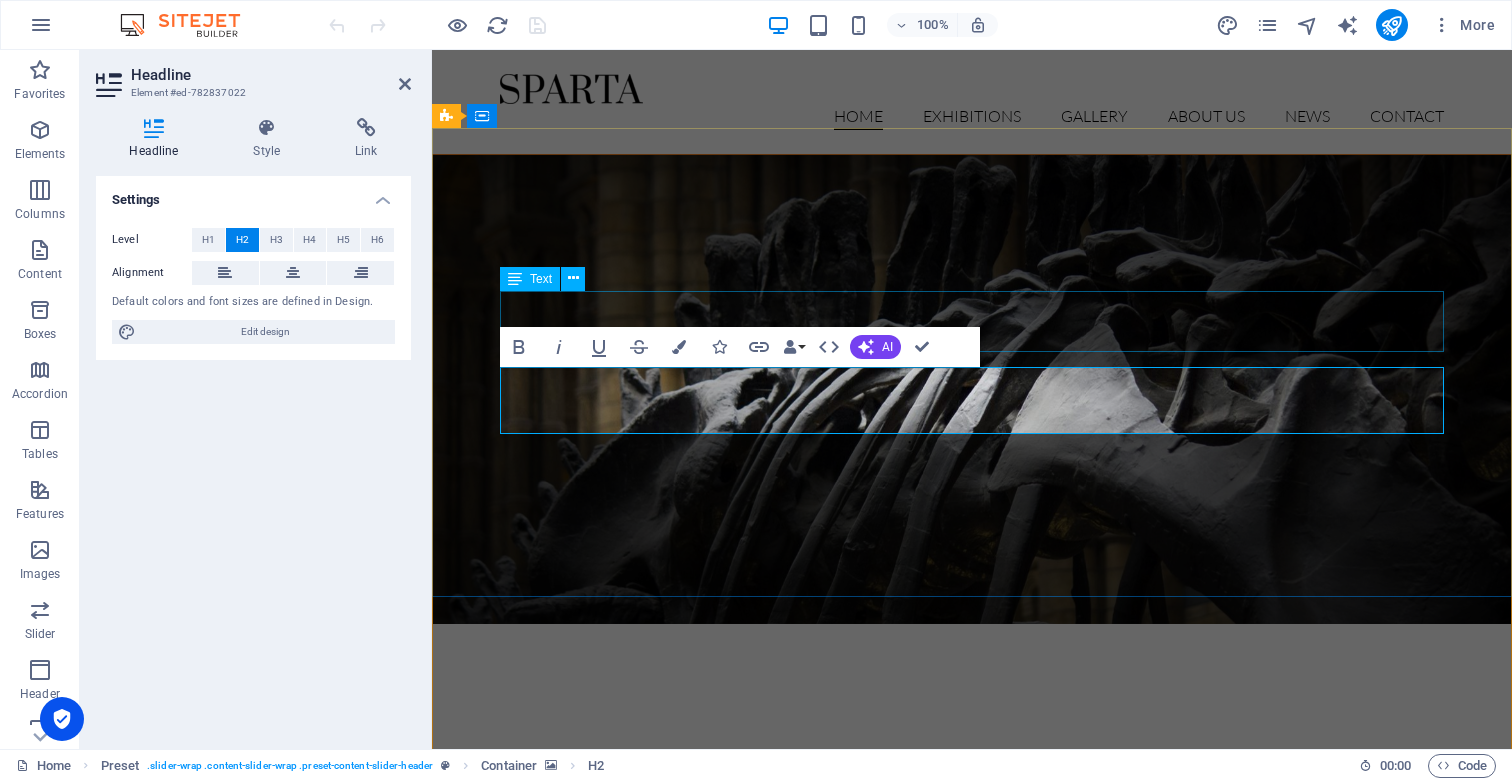 click on "Opening on Friday, 16. July 2019" at bounding box center [972, 816] 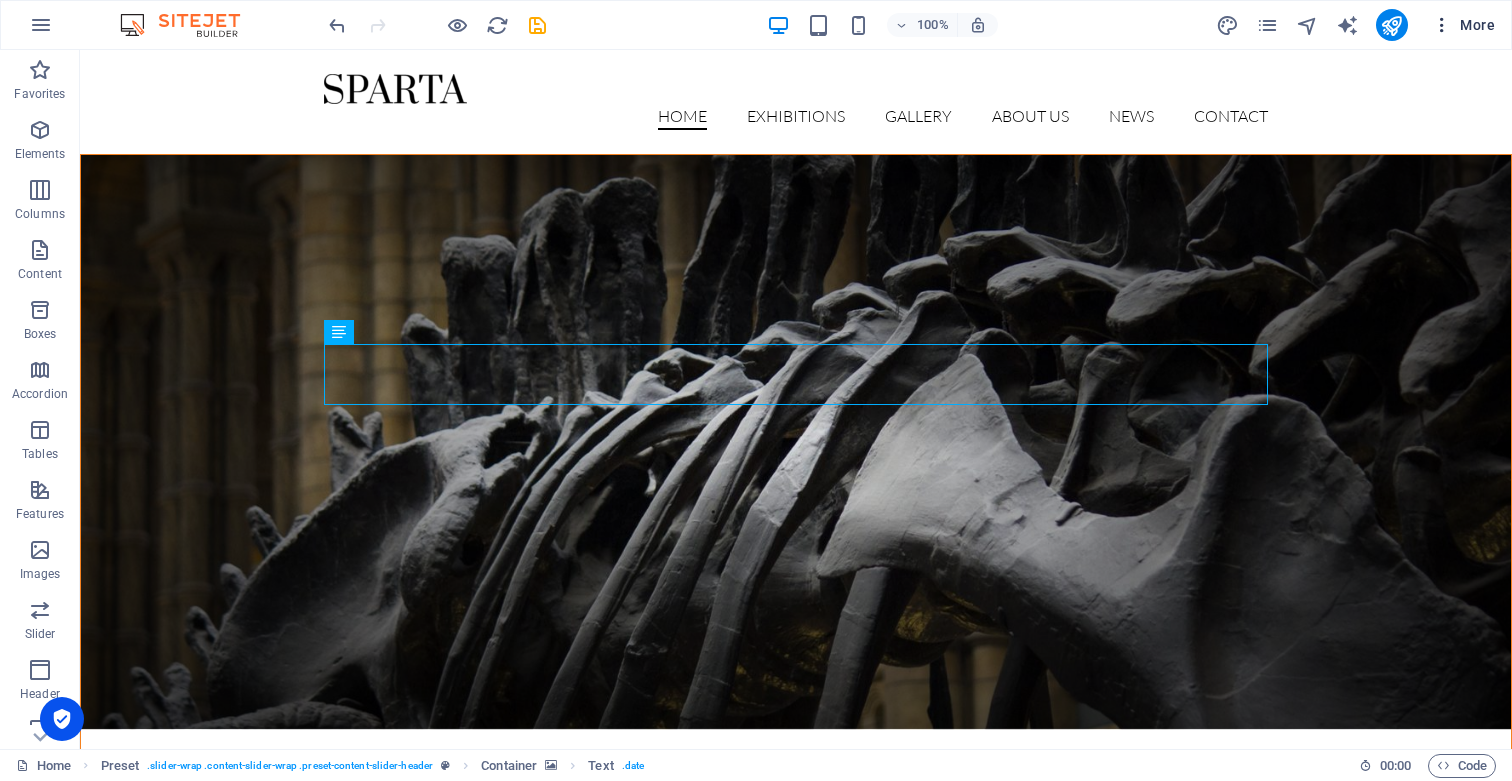 click at bounding box center [1442, 25] 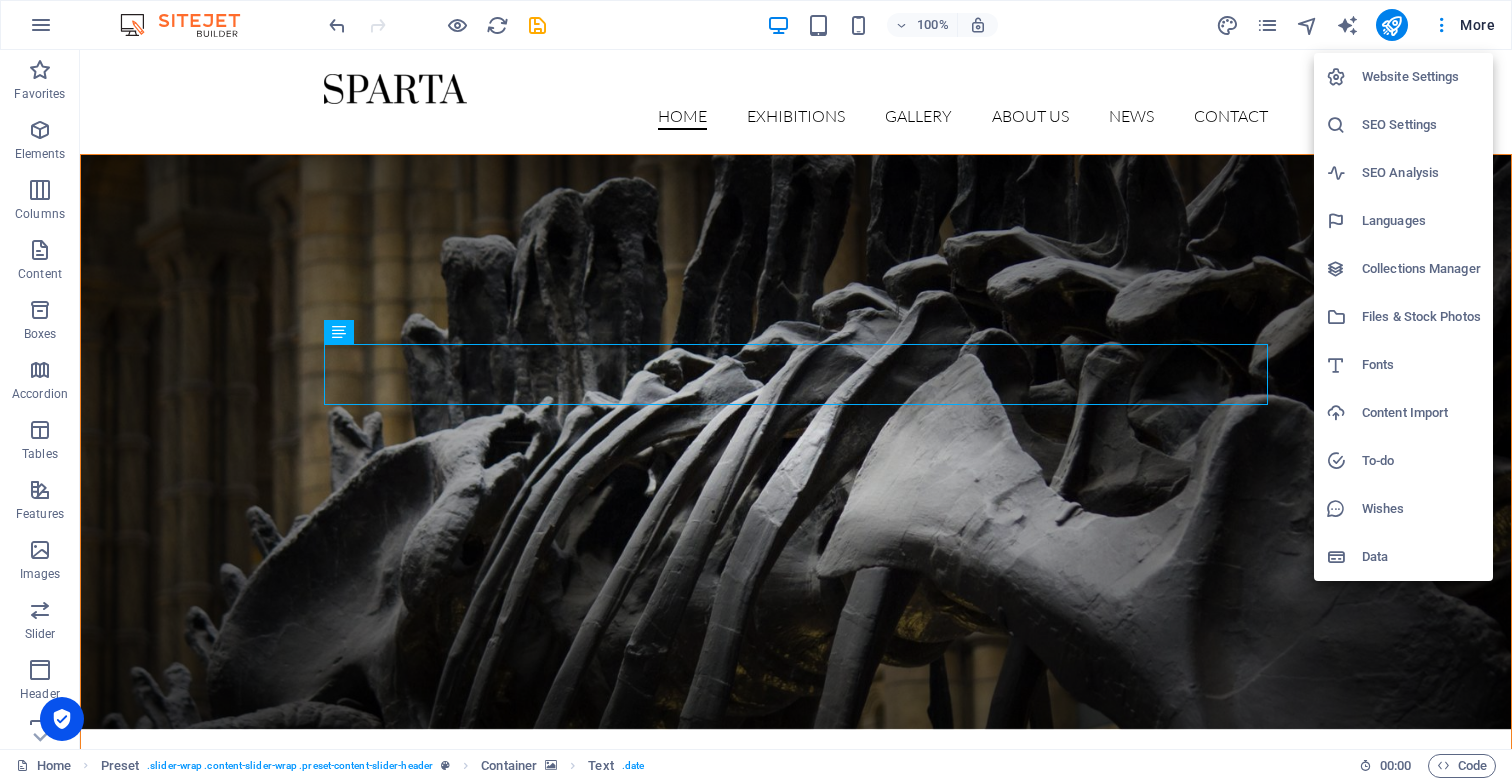 click at bounding box center [756, 390] 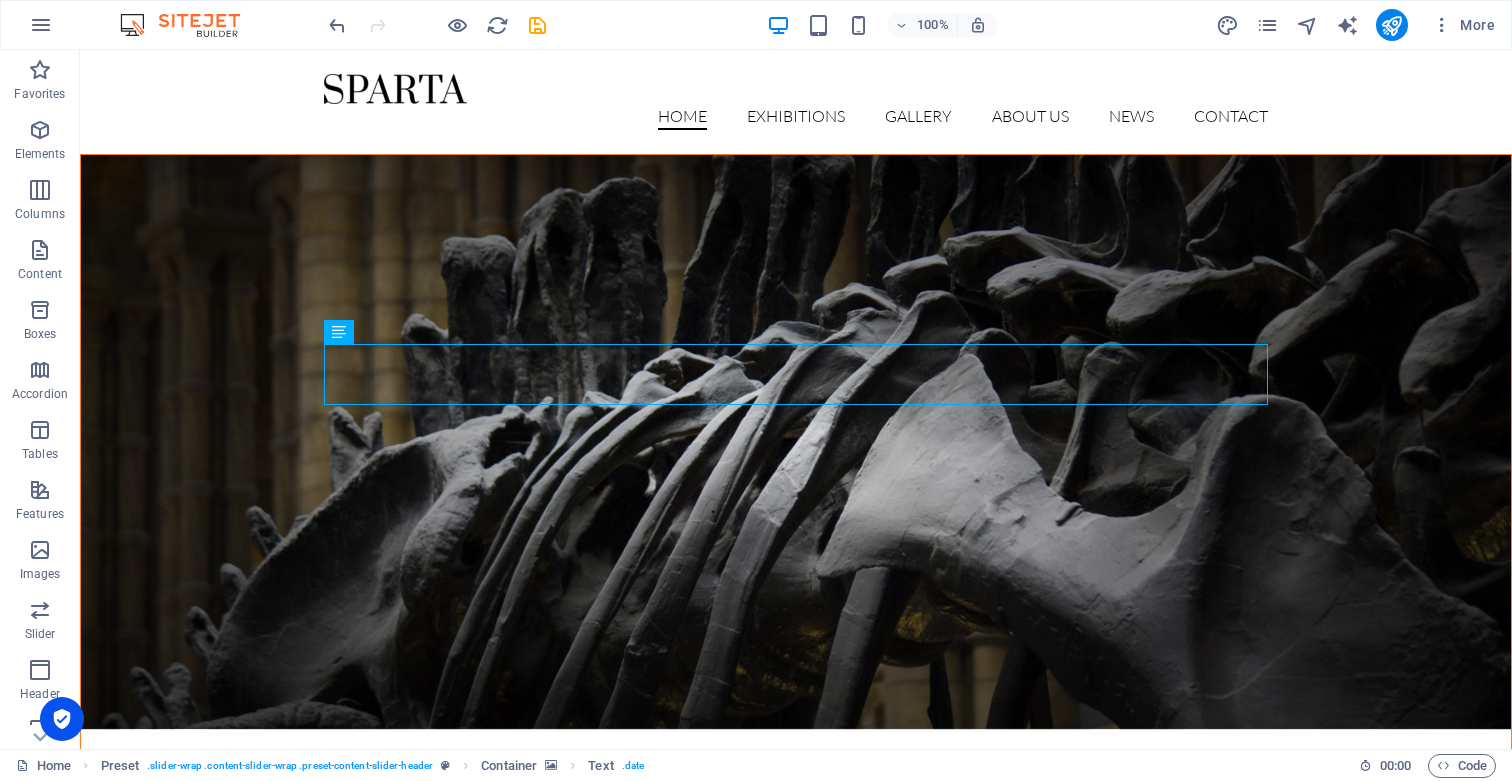 click on "More" at bounding box center (1463, 25) 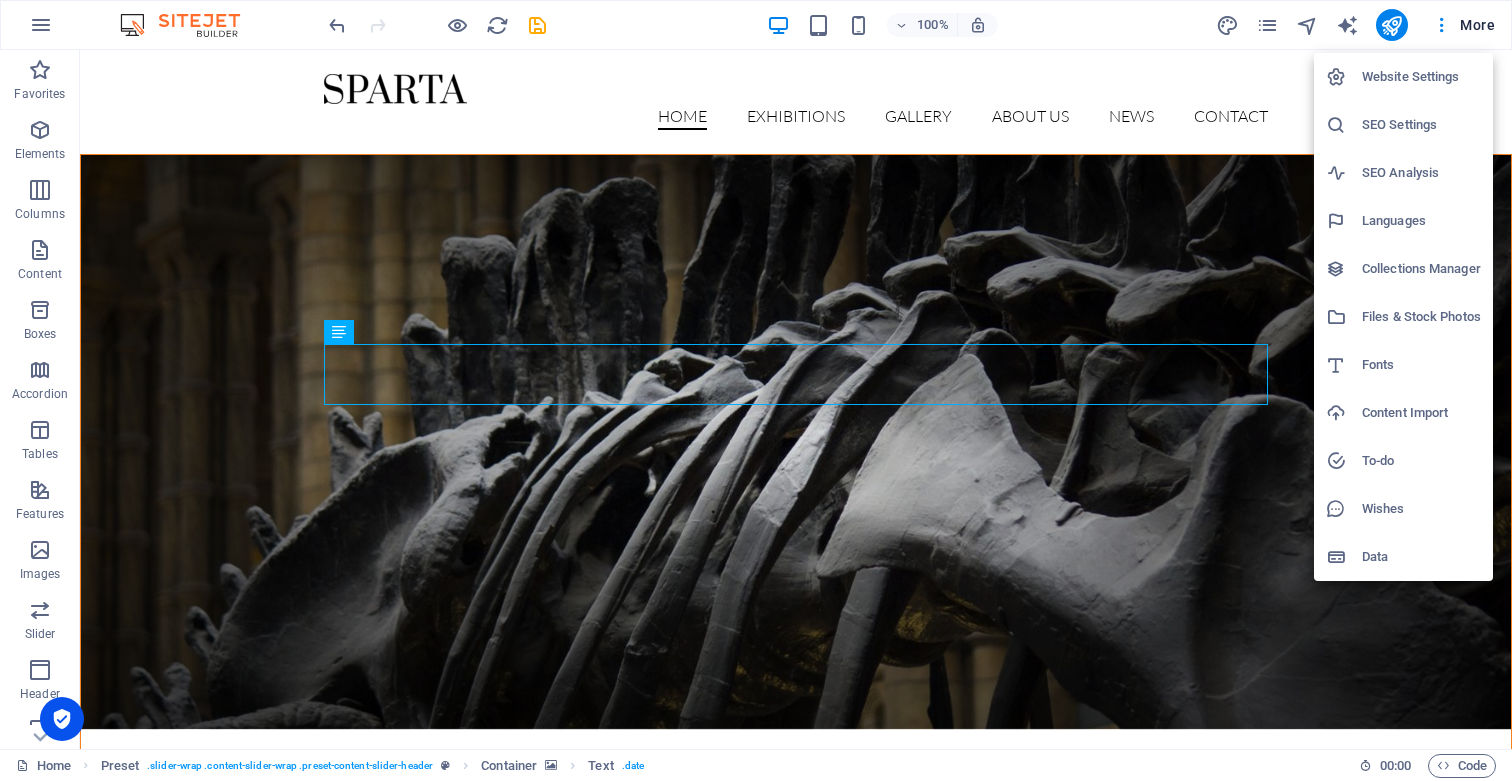 click at bounding box center (756, 390) 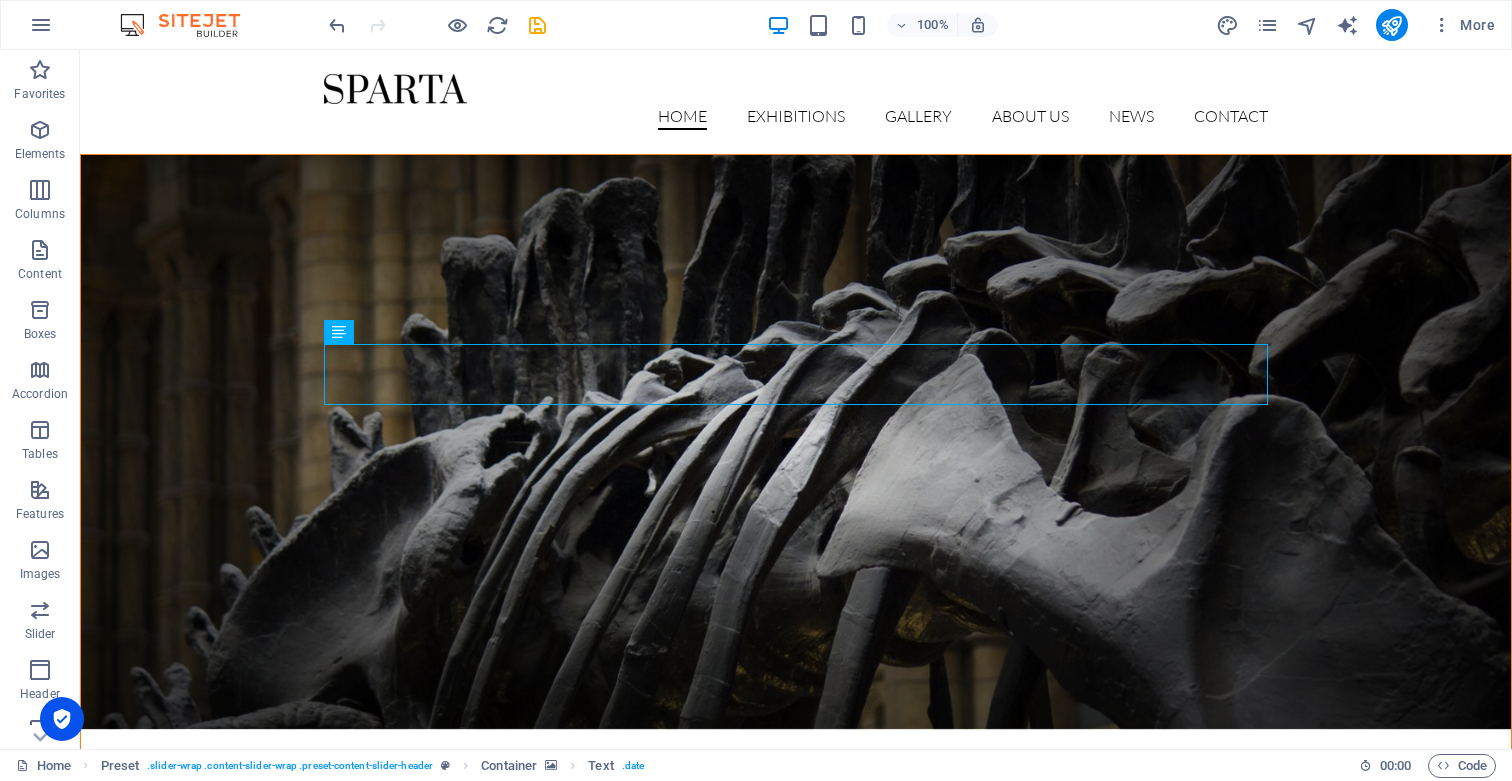 click at bounding box center [1442, 25] 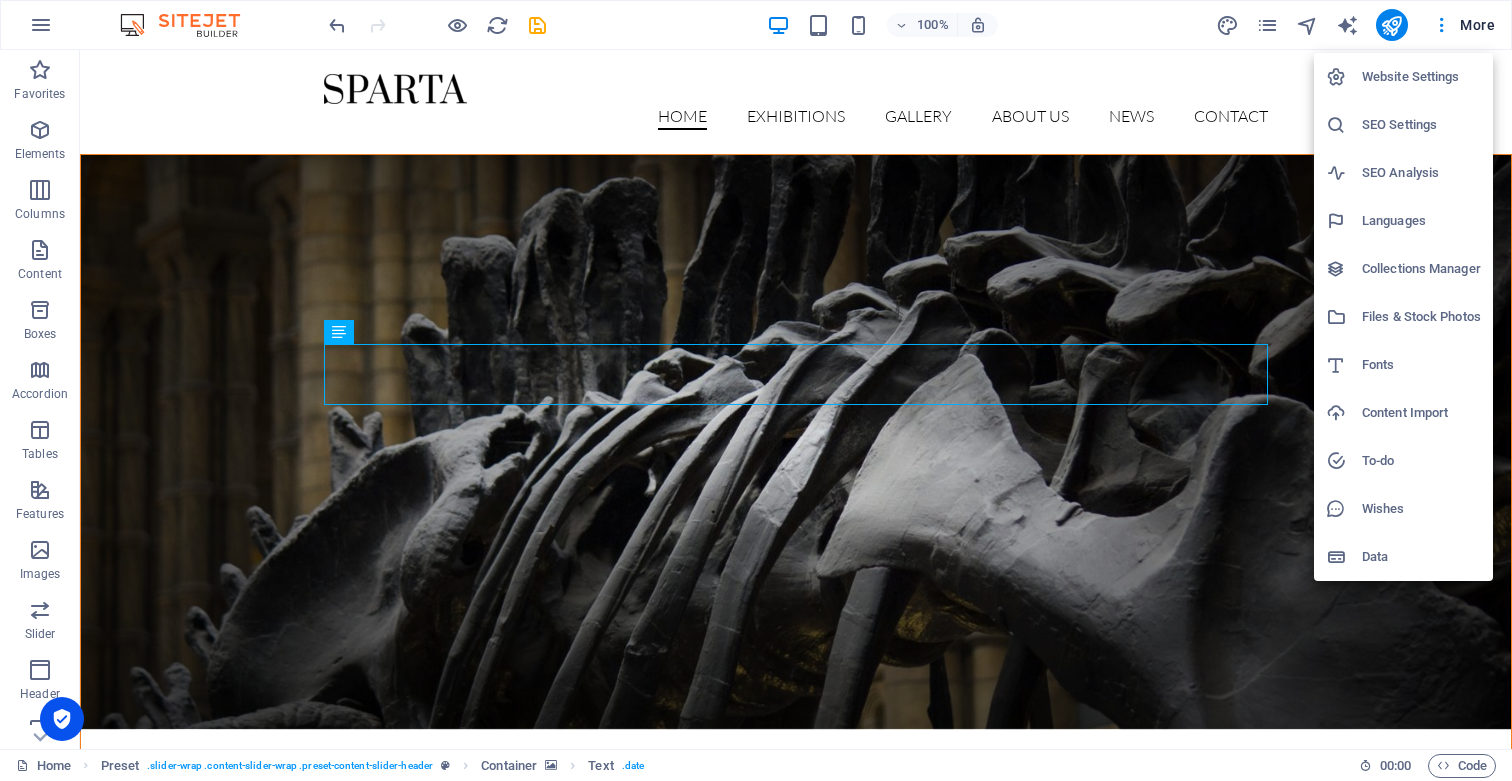 click at bounding box center [756, 390] 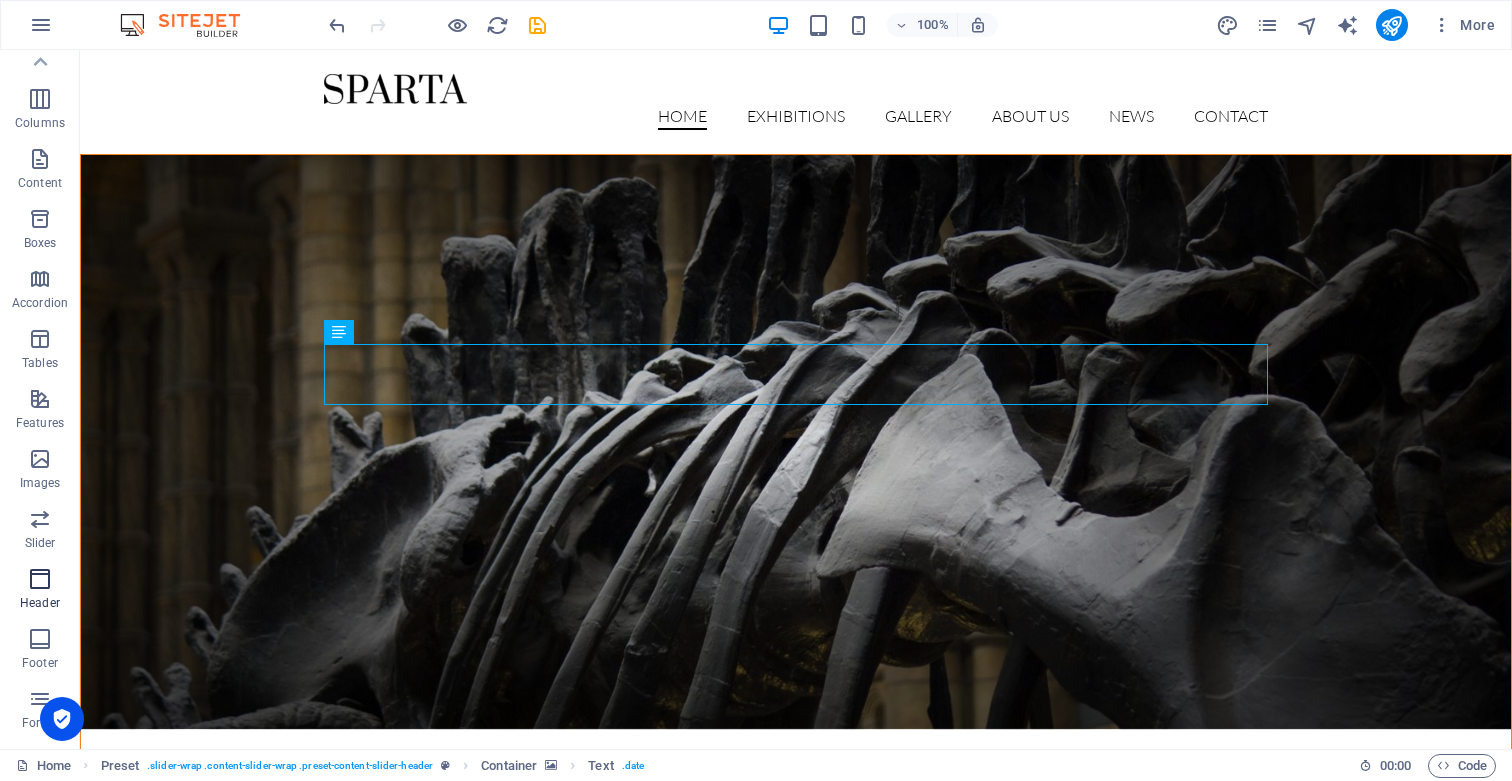 scroll, scrollTop: 0, scrollLeft: 0, axis: both 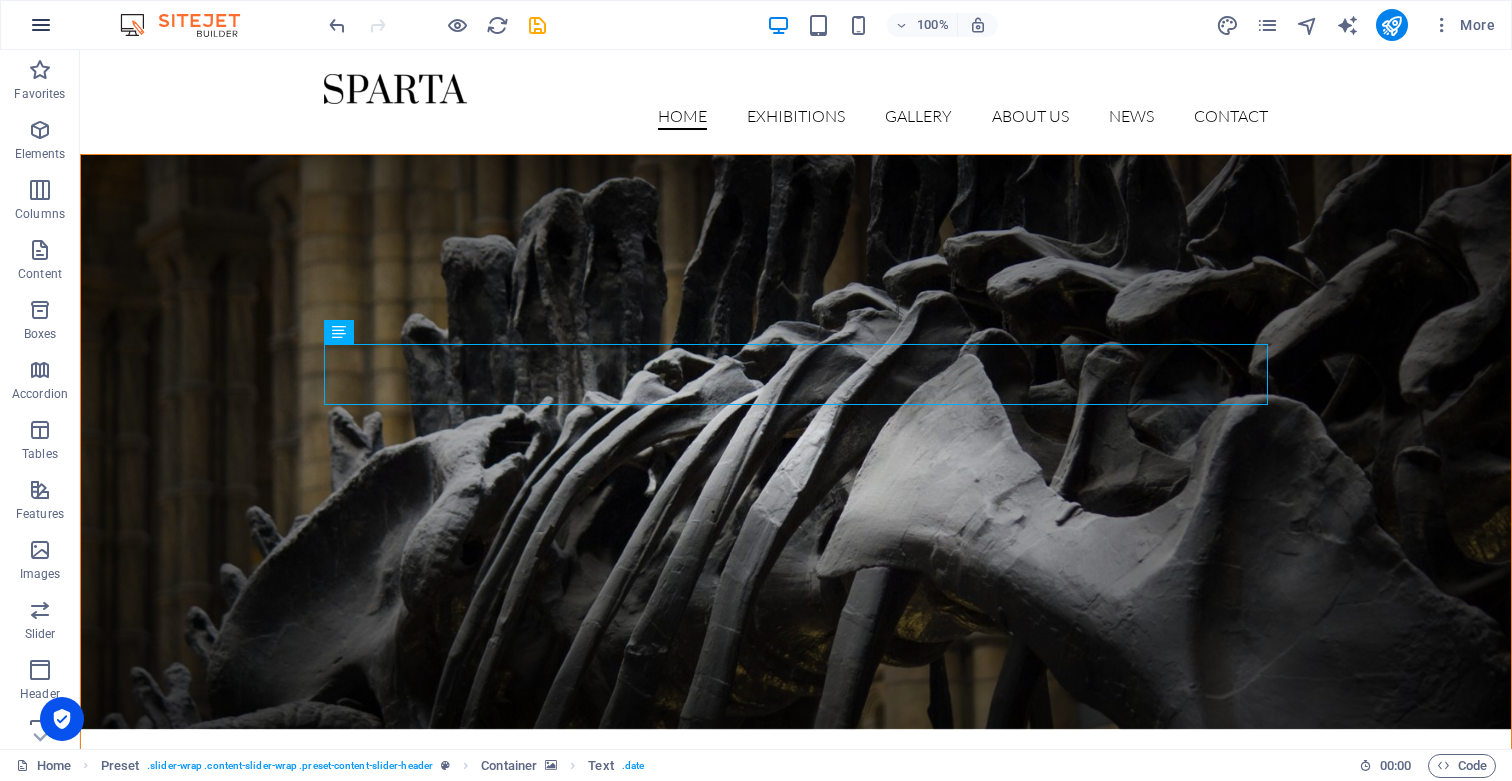 click at bounding box center (41, 25) 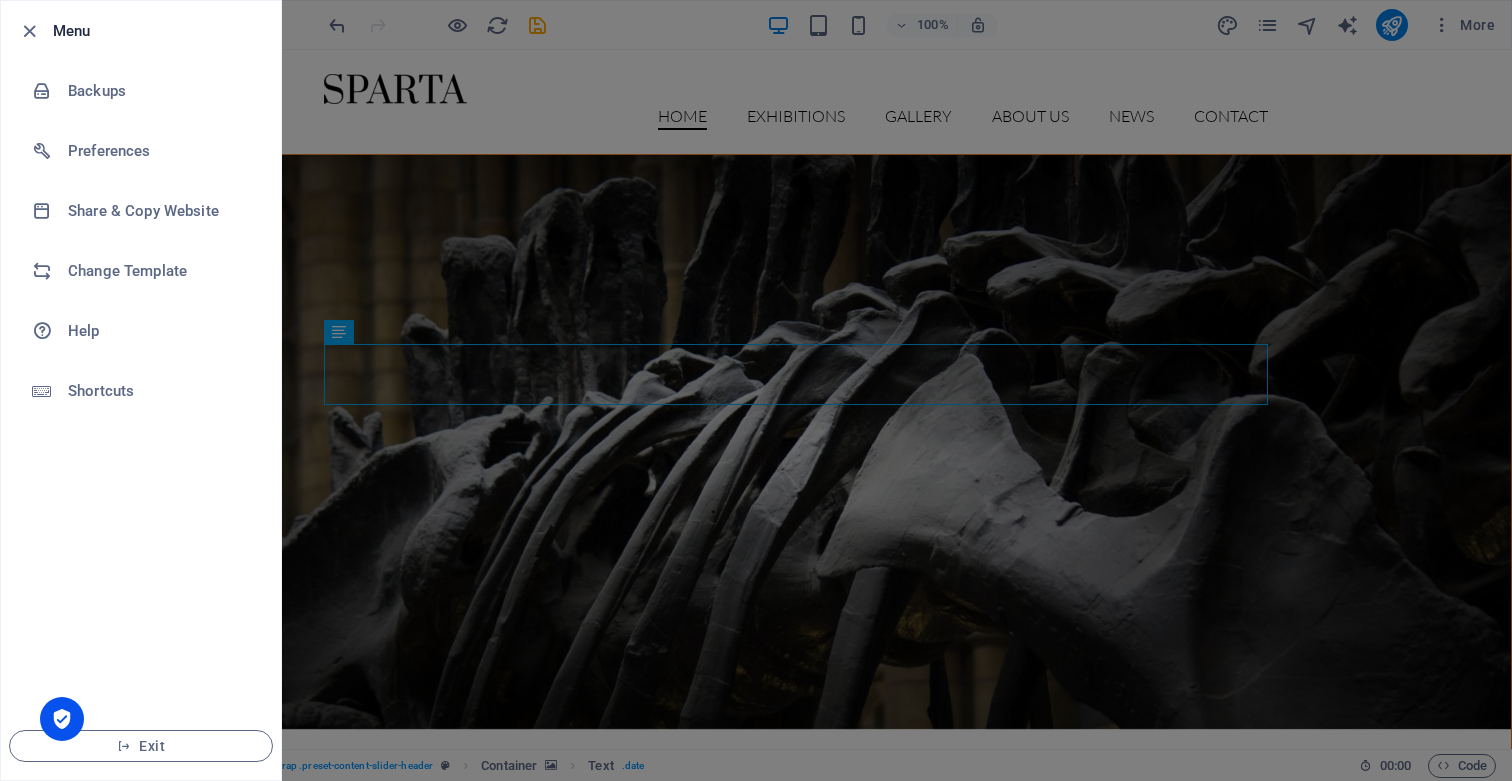 click at bounding box center [756, 390] 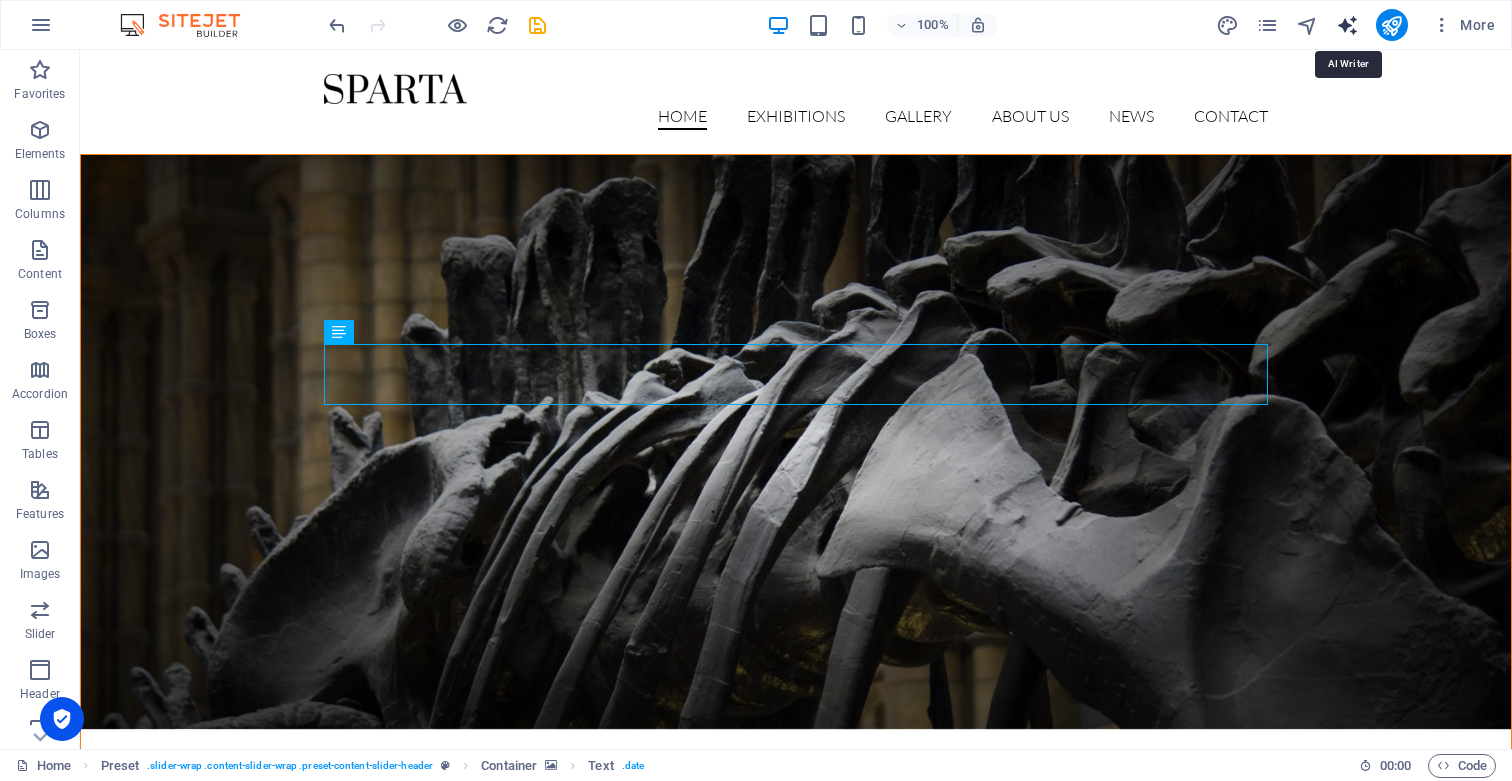 click at bounding box center [1347, 25] 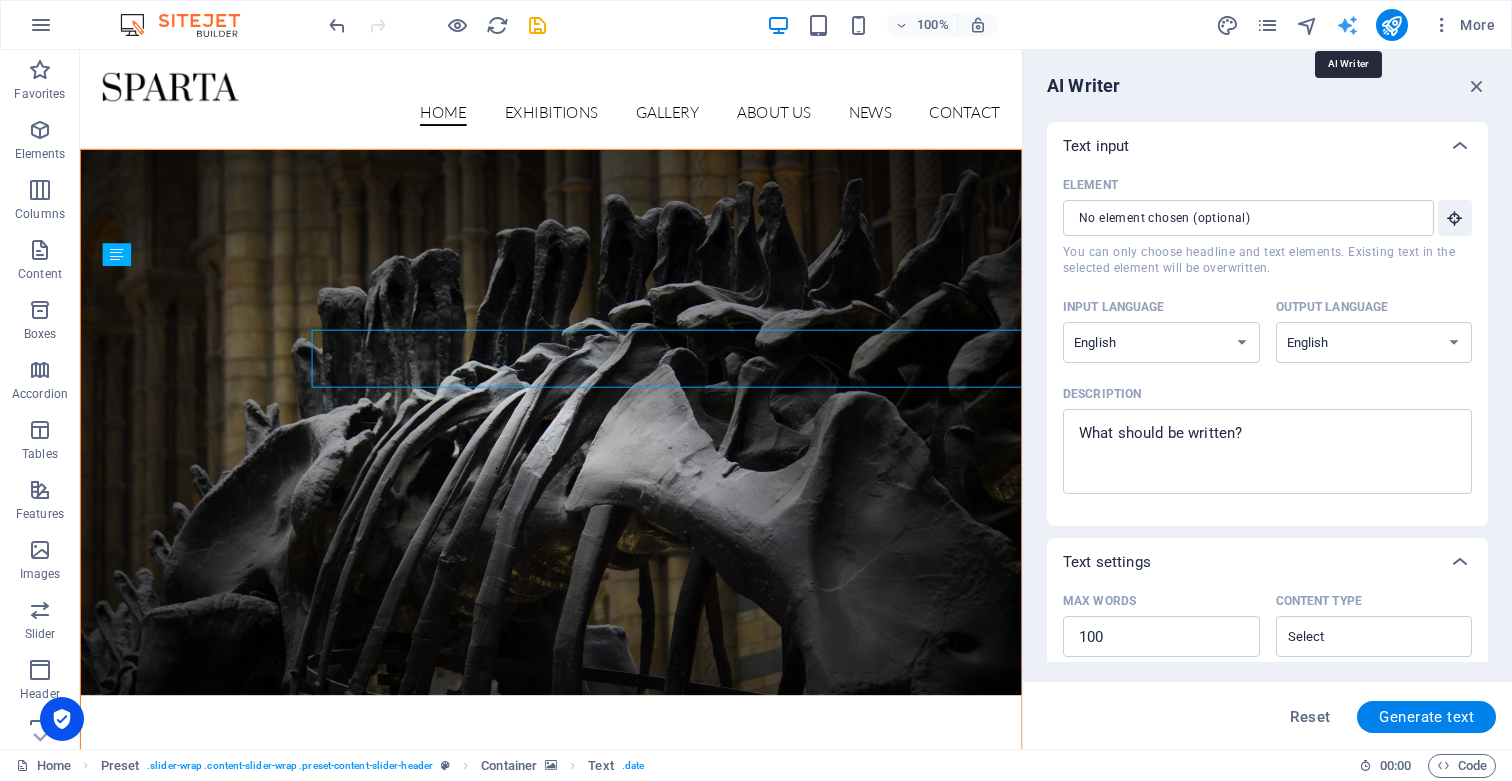 scroll, scrollTop: 0, scrollLeft: 0, axis: both 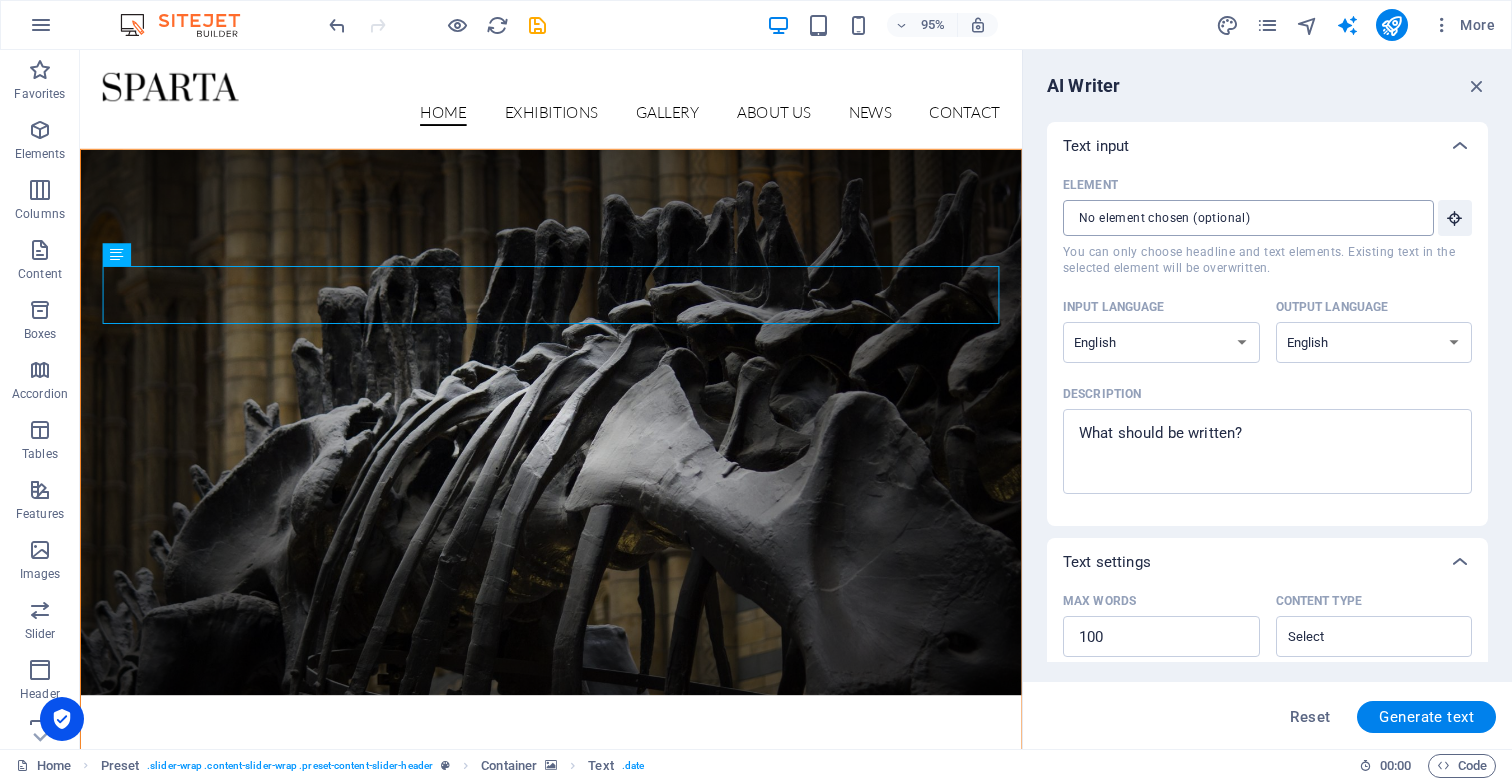 click on "Element ​ You can only choose headline and text elements. Existing text in the selected element will be overwritten." at bounding box center [1241, 218] 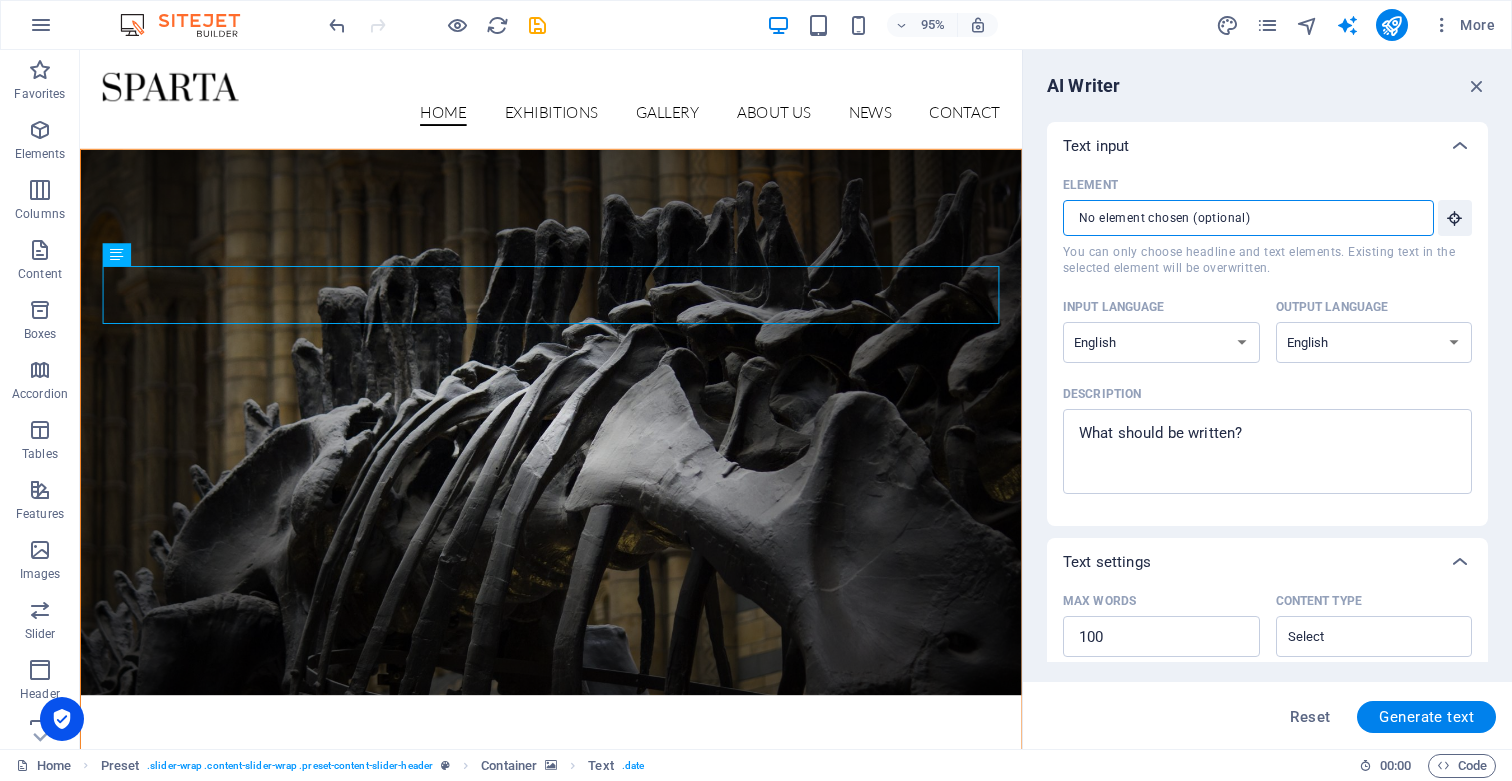 type 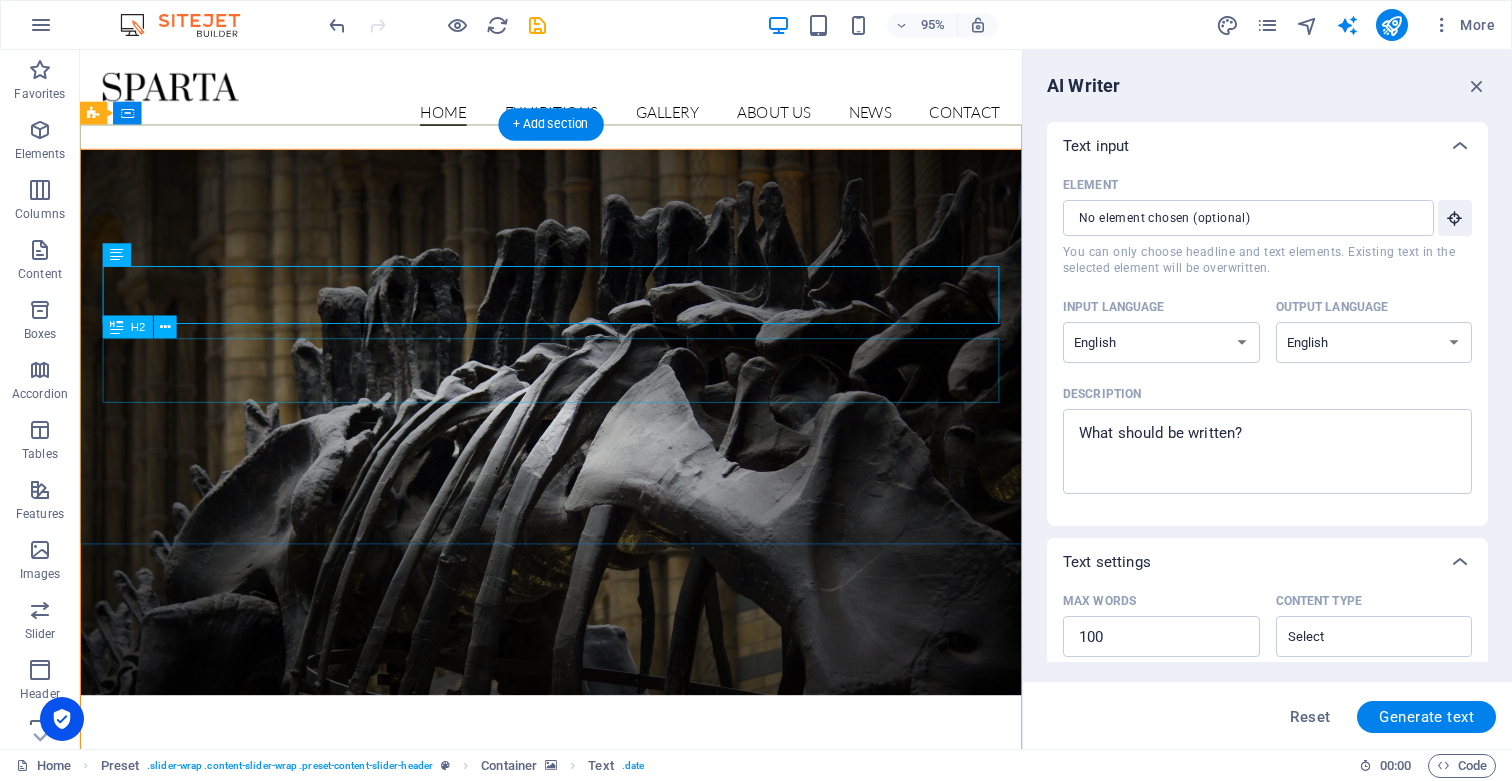 click on "coming soon" at bounding box center (576, 987) 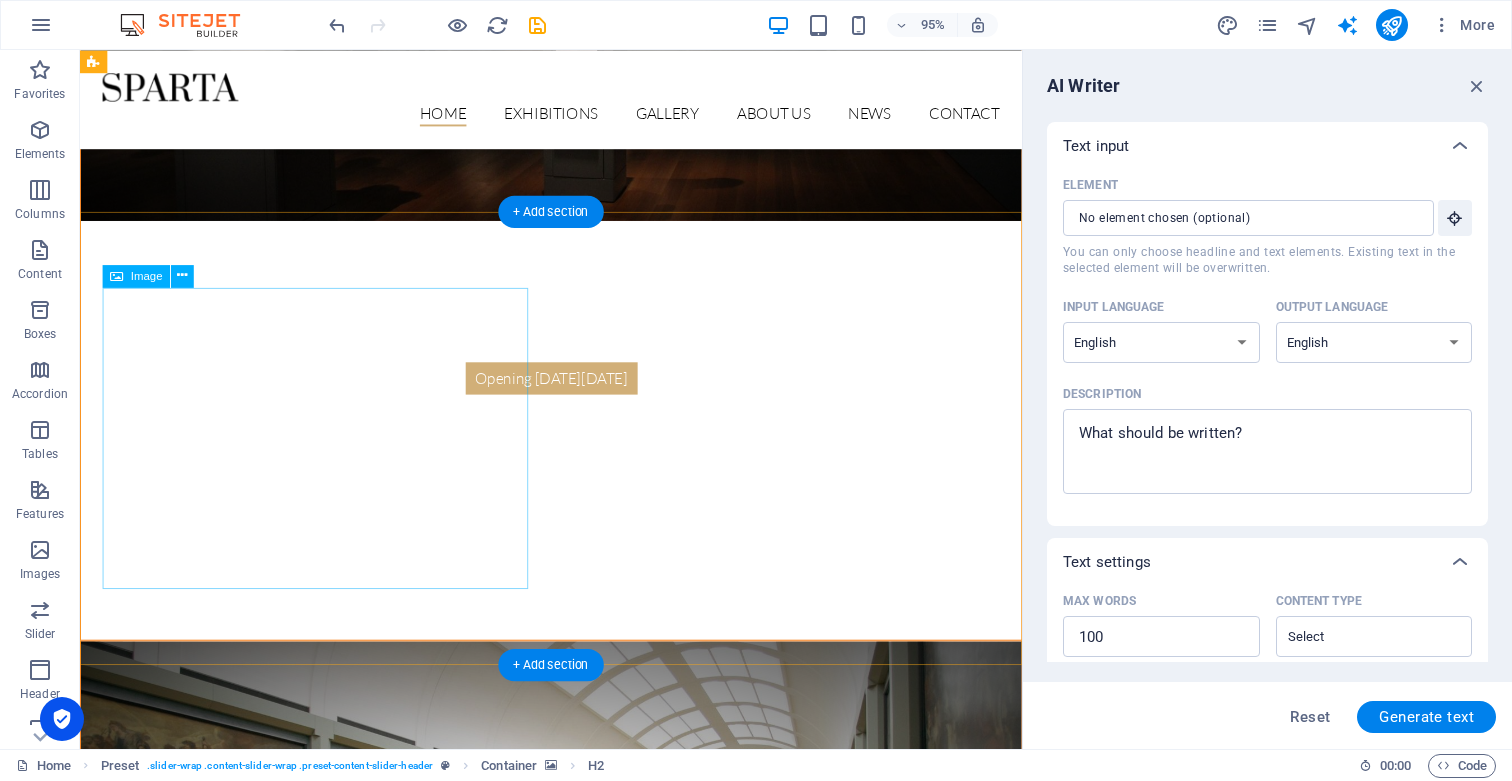 scroll, scrollTop: 1211, scrollLeft: 0, axis: vertical 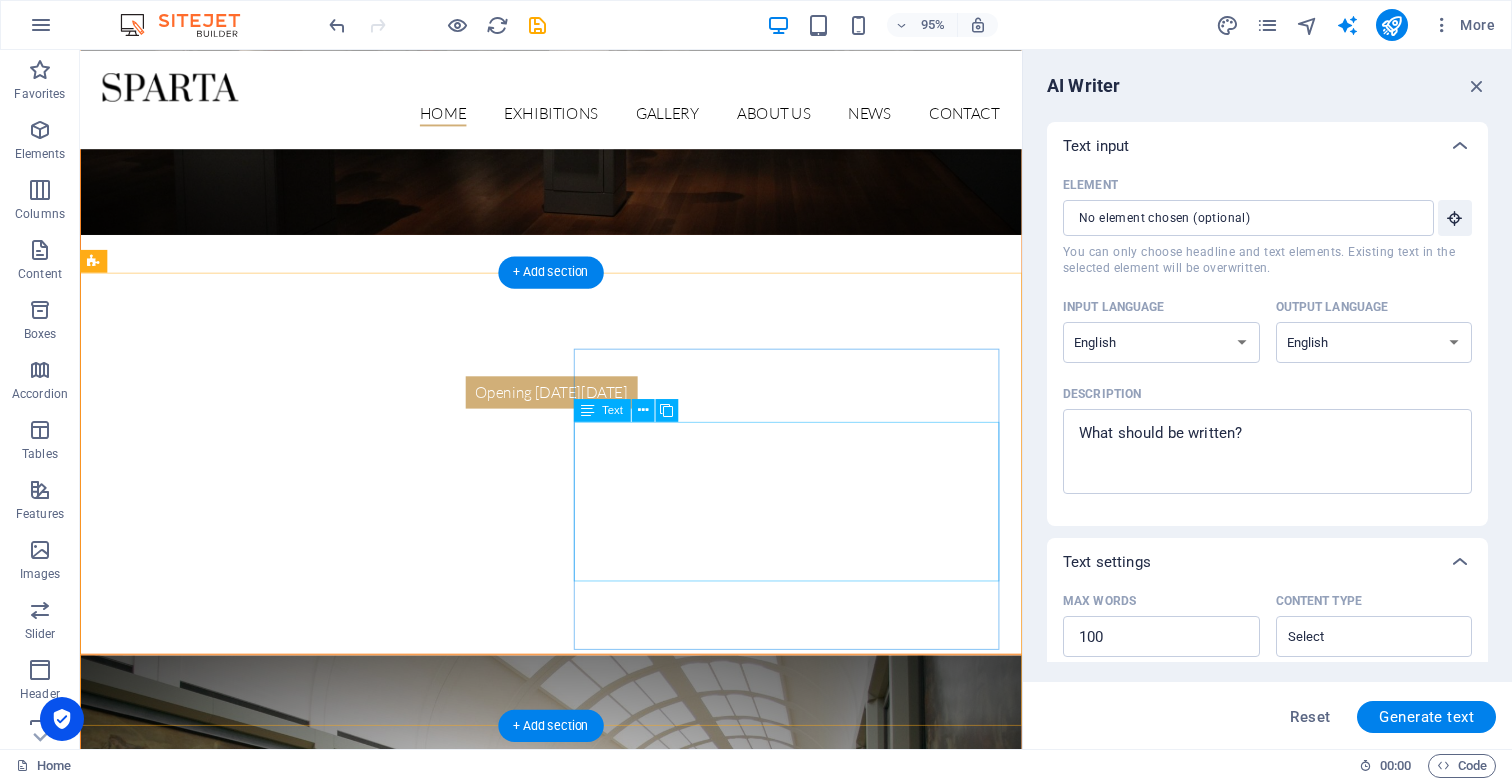 click on "Lorem ipsum dolor sit amet, consectetur adipisicing elit. Repellat, maiores, a libero atque assumenda praesentium cum magni odio dolor accusantium explicabo repudiandae molestiae itaque provident sit debitis aspernatur soluta deserunt incidunt ad cumque ex laboriosam. Distinctio, mollitia, molestias excepturi voluptatem veritatis iusto nam nulla menuta libero atque assumenda." at bounding box center (568, 2018) 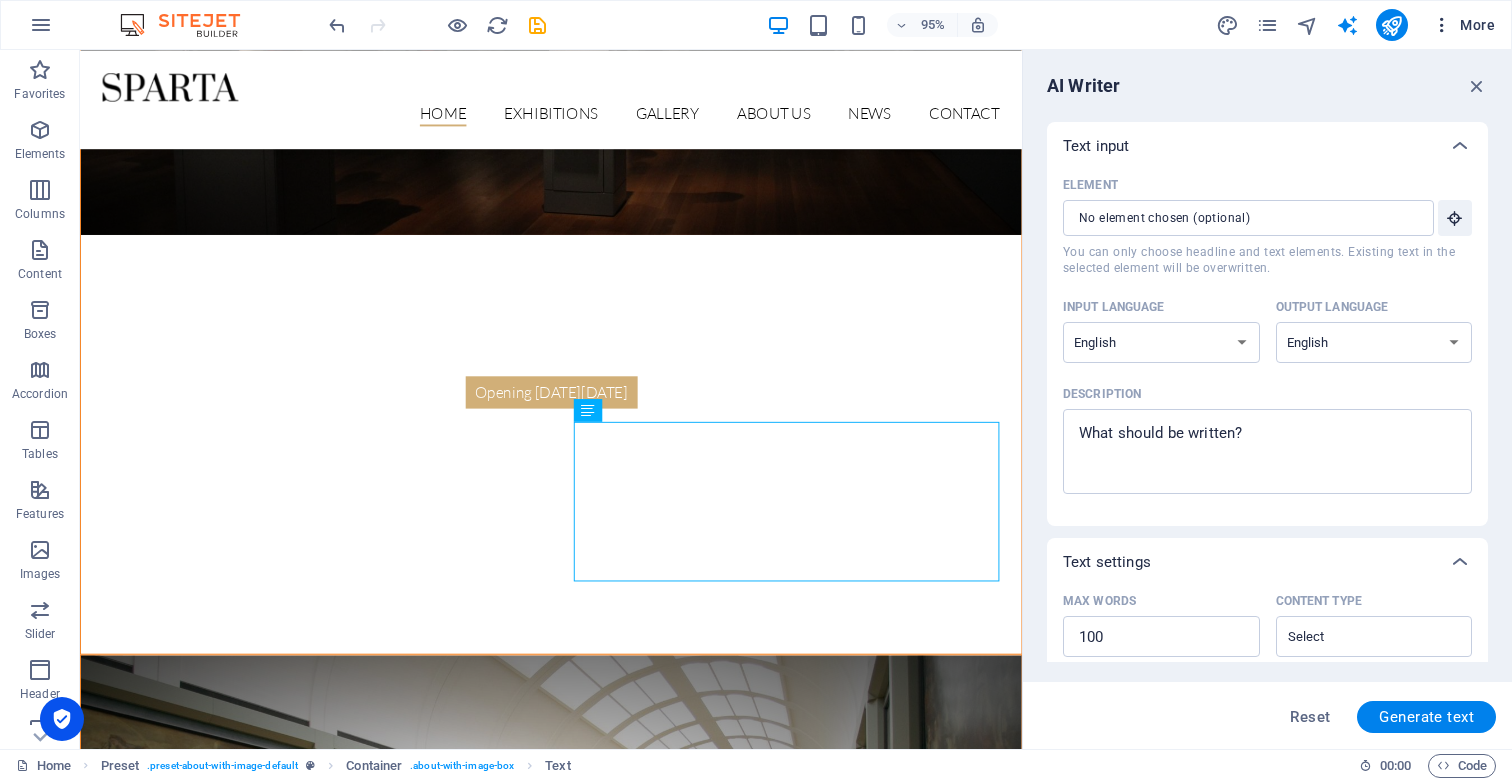 click at bounding box center (1442, 25) 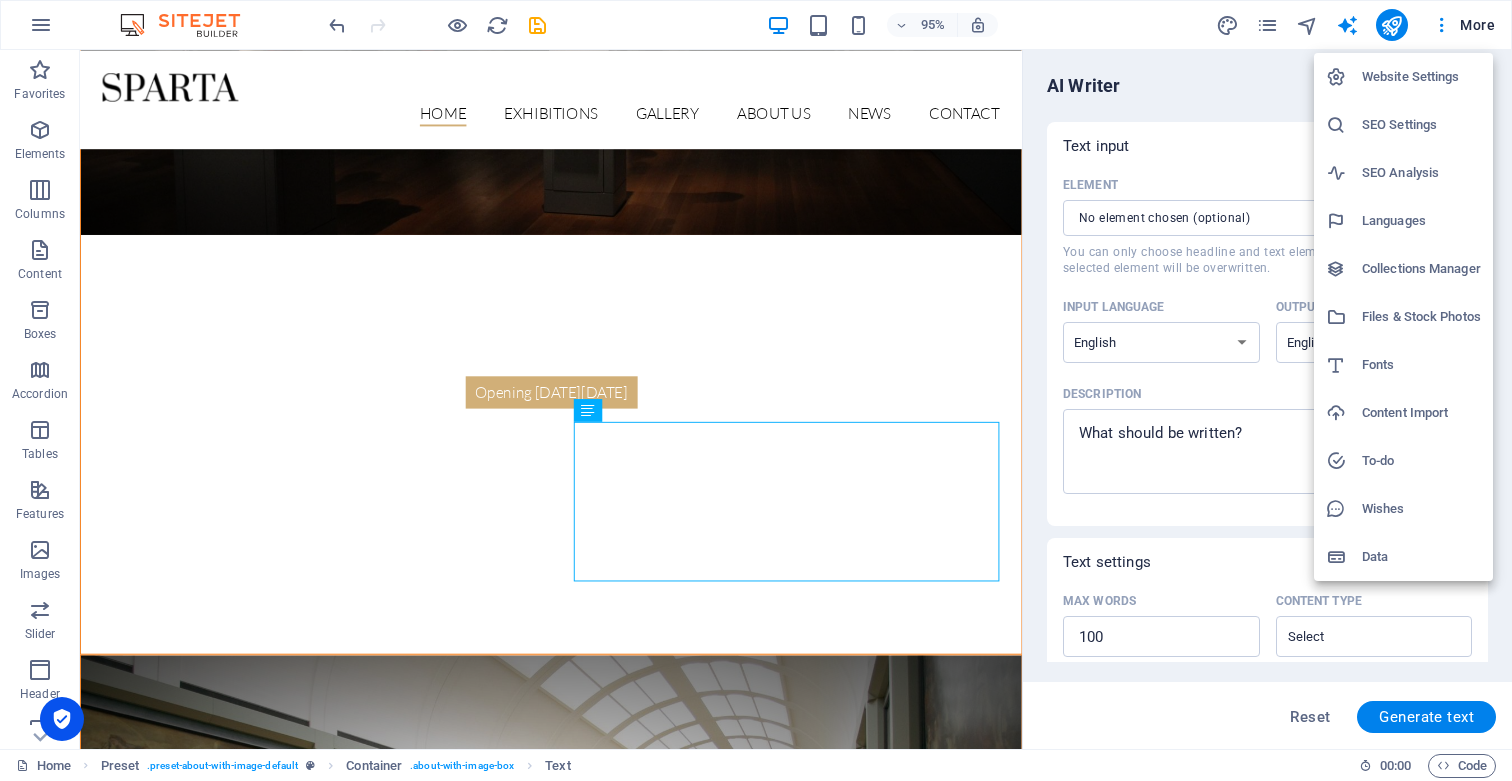 click at bounding box center [756, 390] 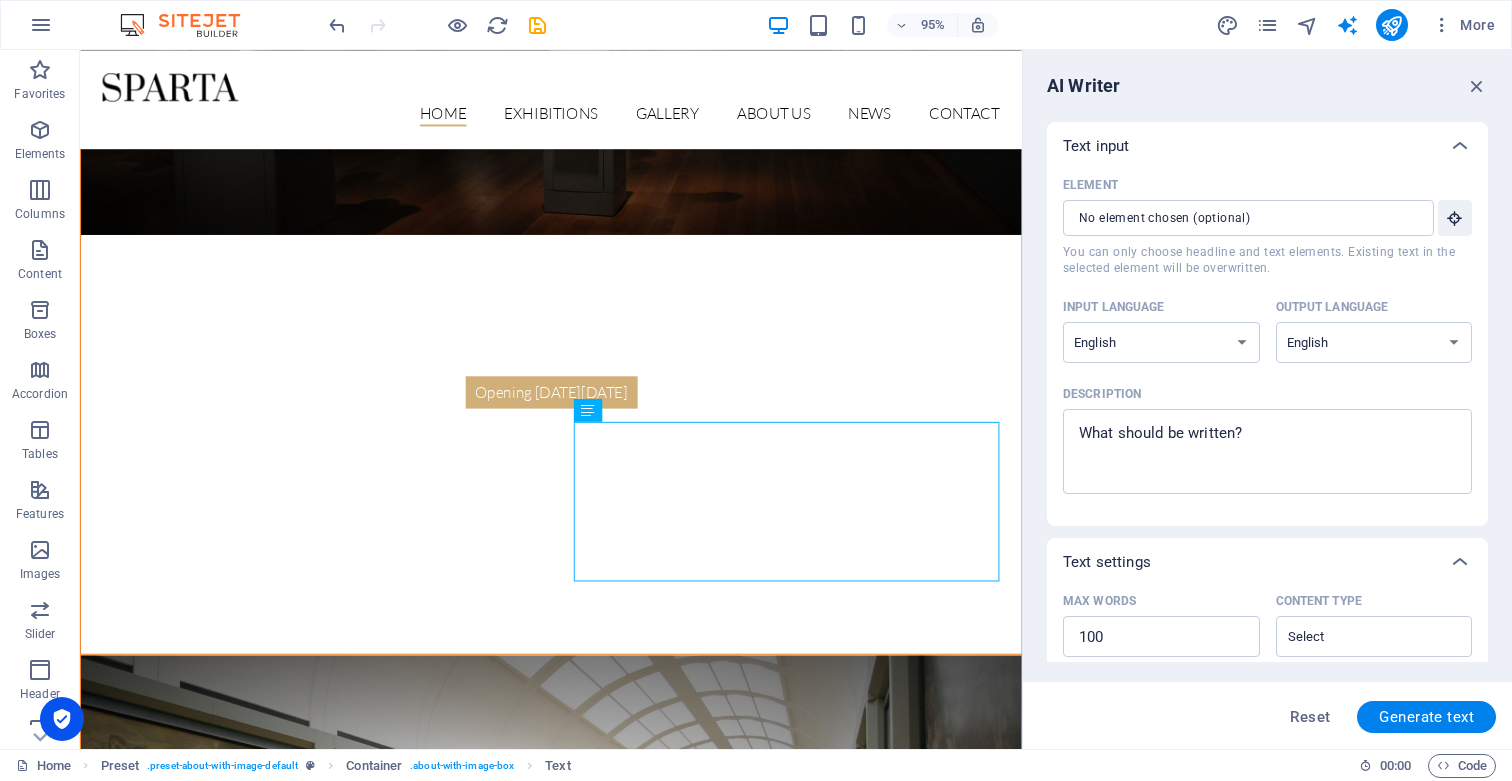 click on "More" at bounding box center [1463, 25] 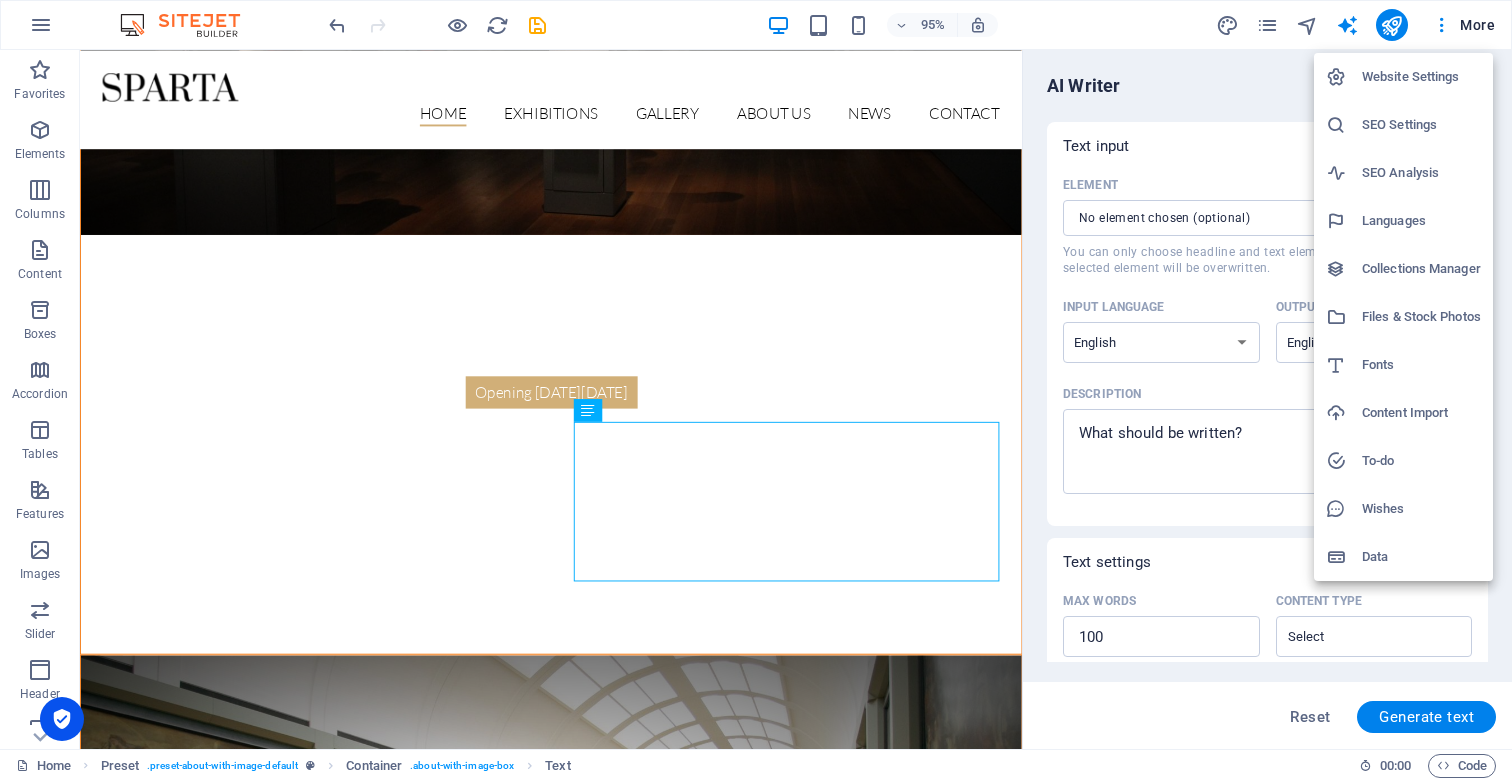 click at bounding box center [756, 390] 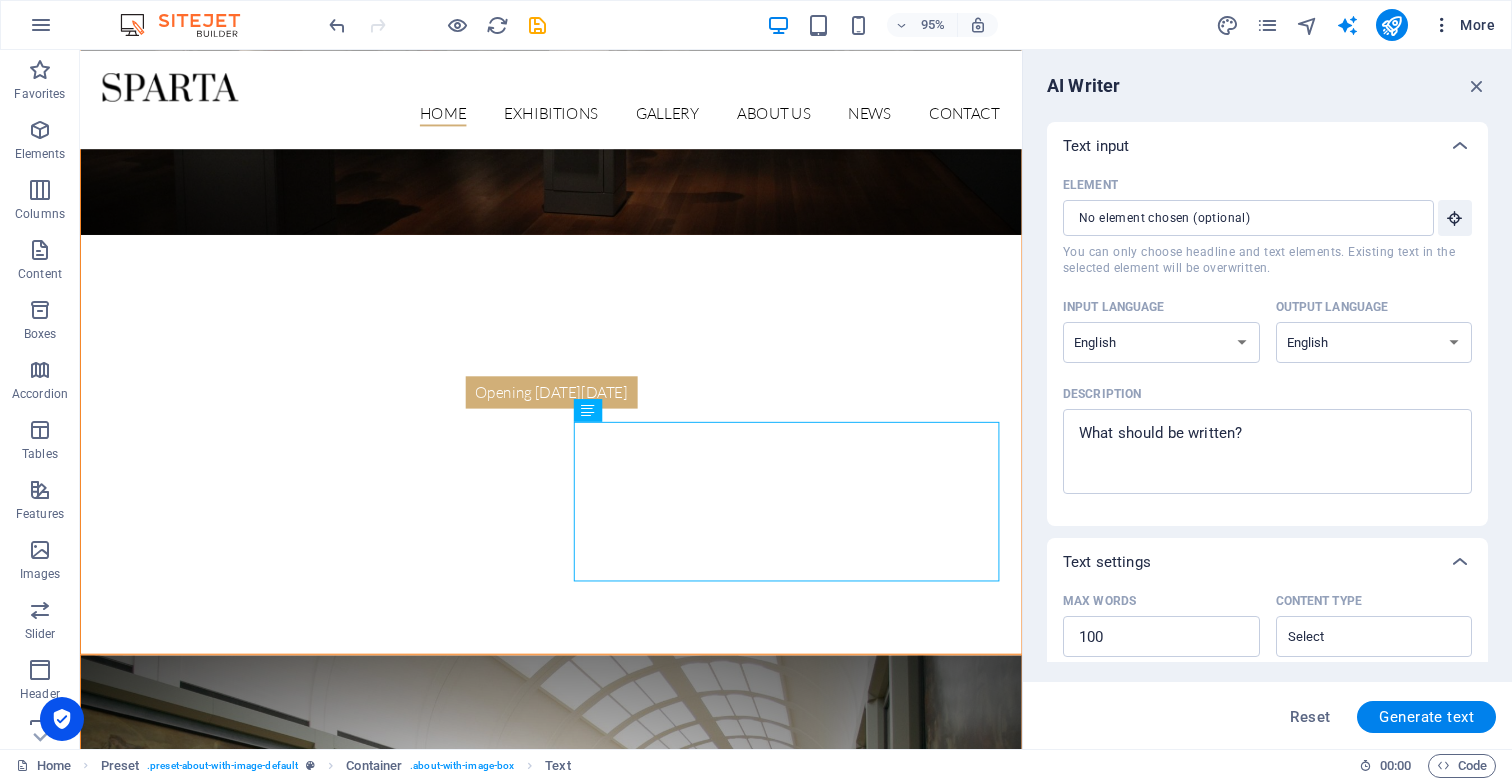 click at bounding box center (1442, 25) 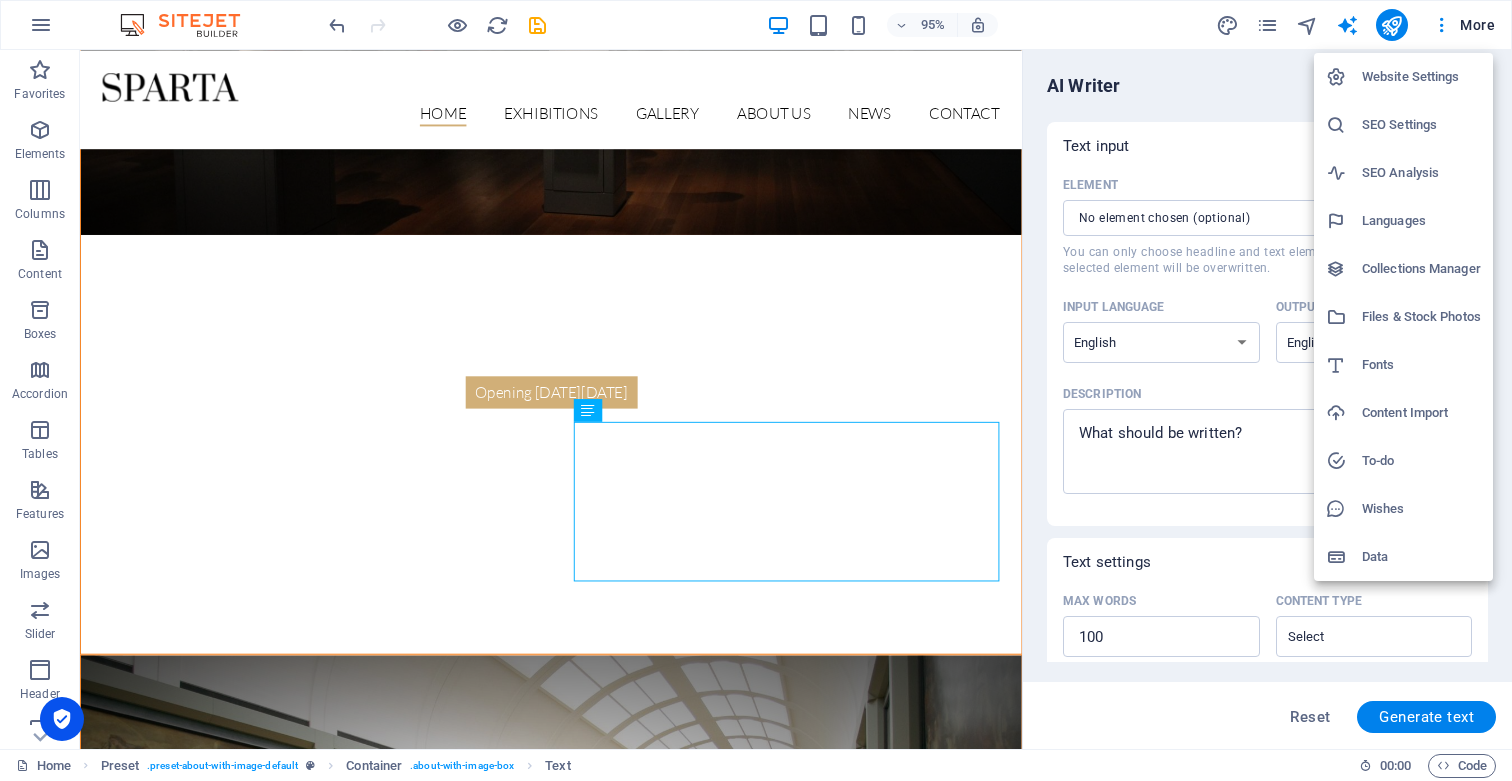click at bounding box center (756, 390) 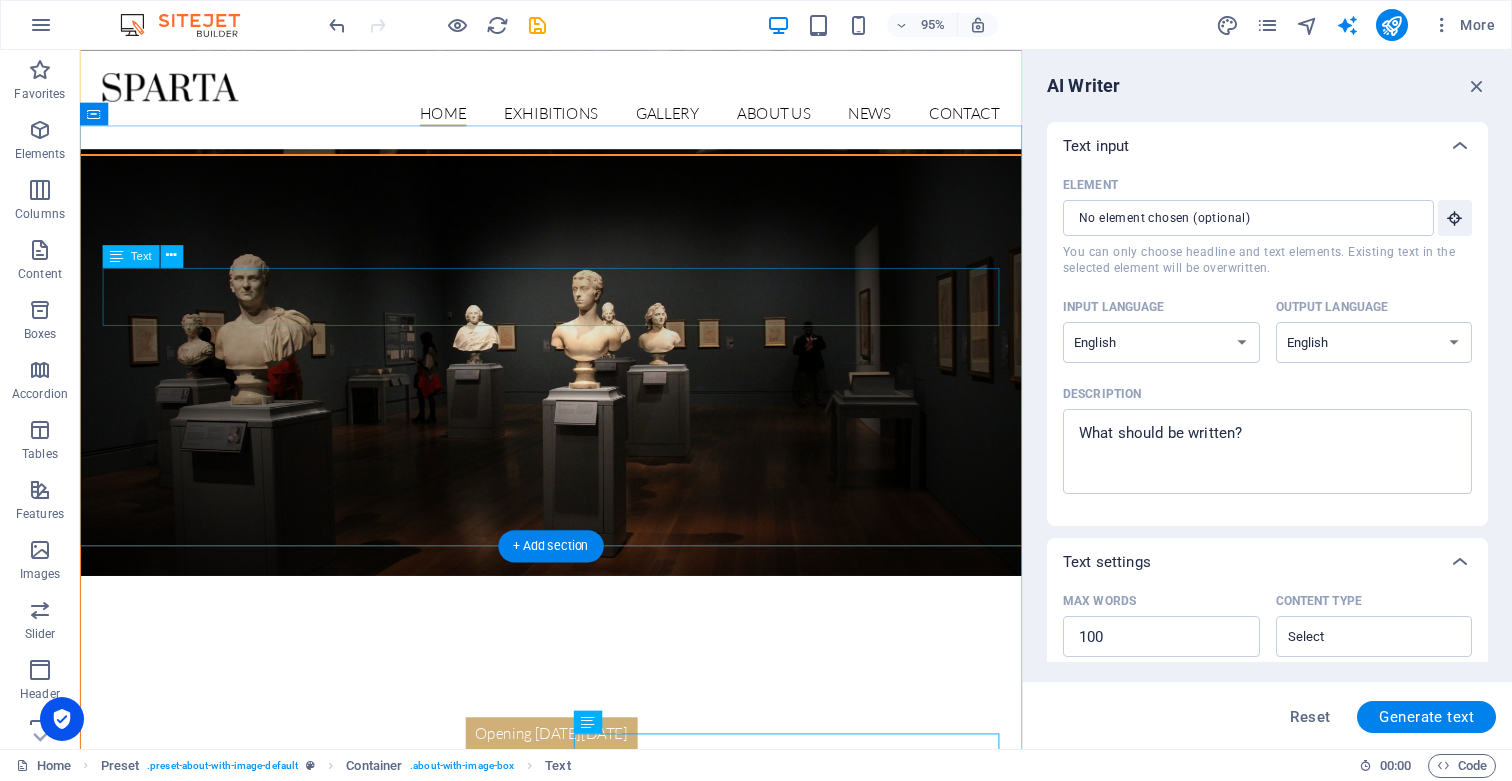 scroll, scrollTop: 0, scrollLeft: 0, axis: both 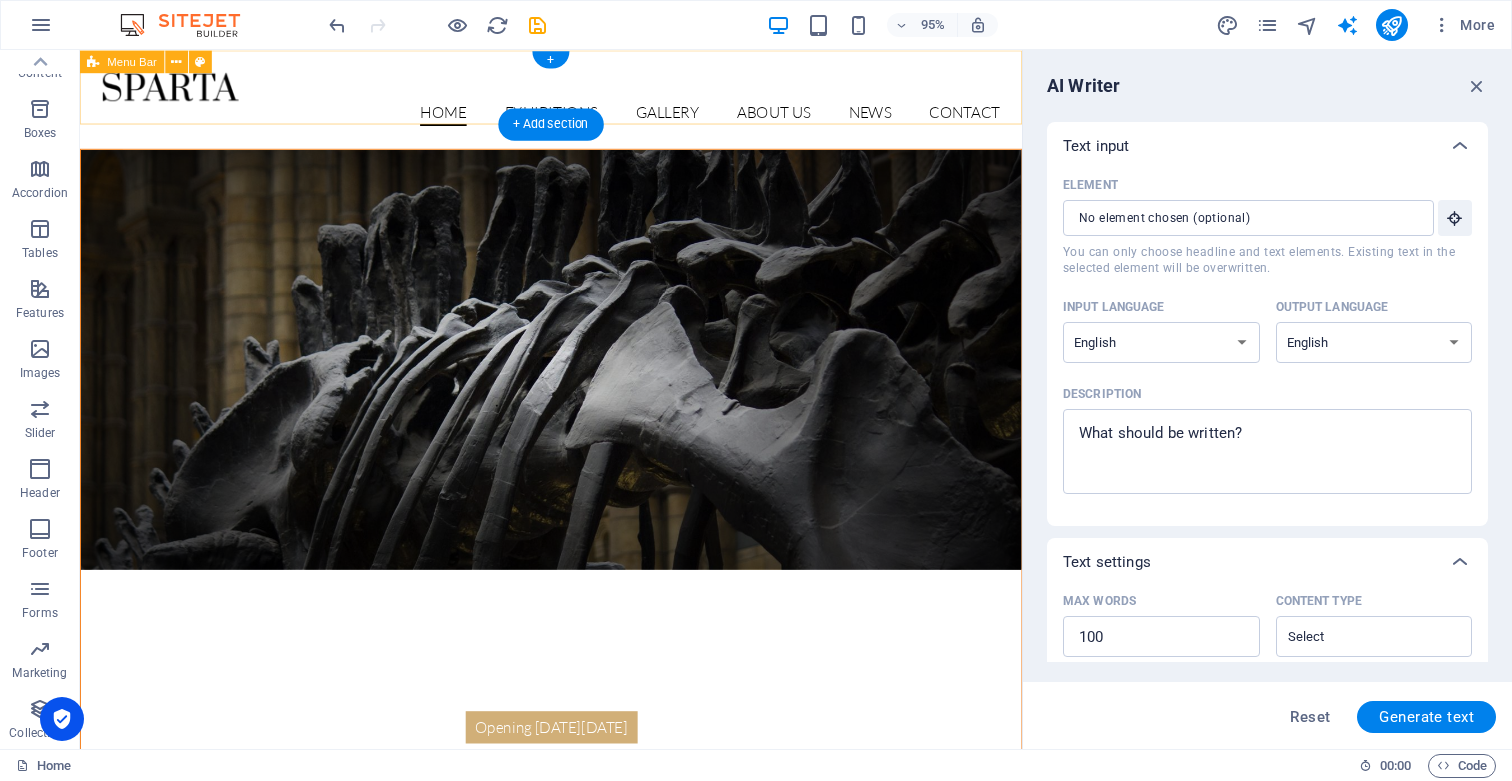 click on "Home Exhibitions Detail view Gallery About us News Contact" at bounding box center (576, 102) 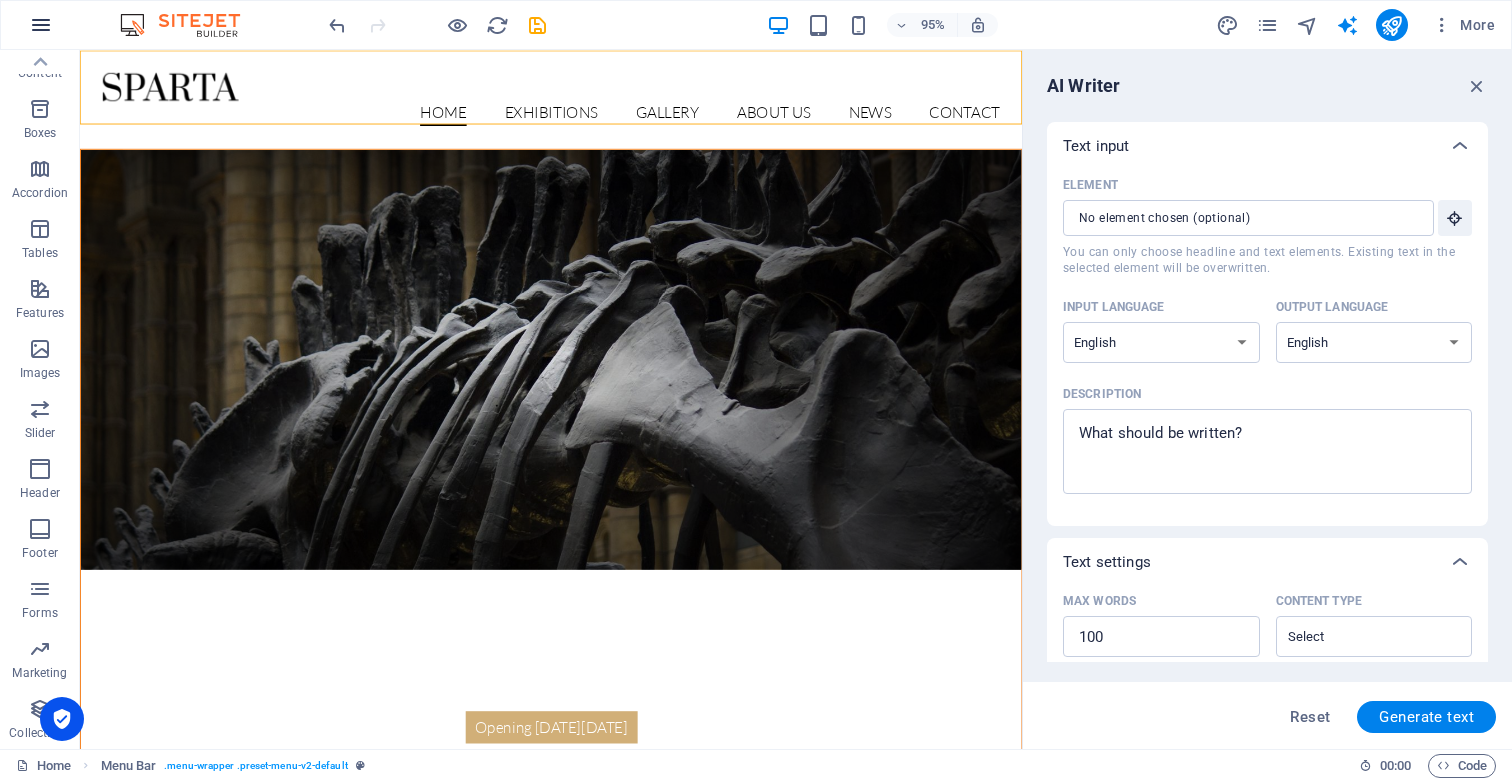 click at bounding box center (41, 25) 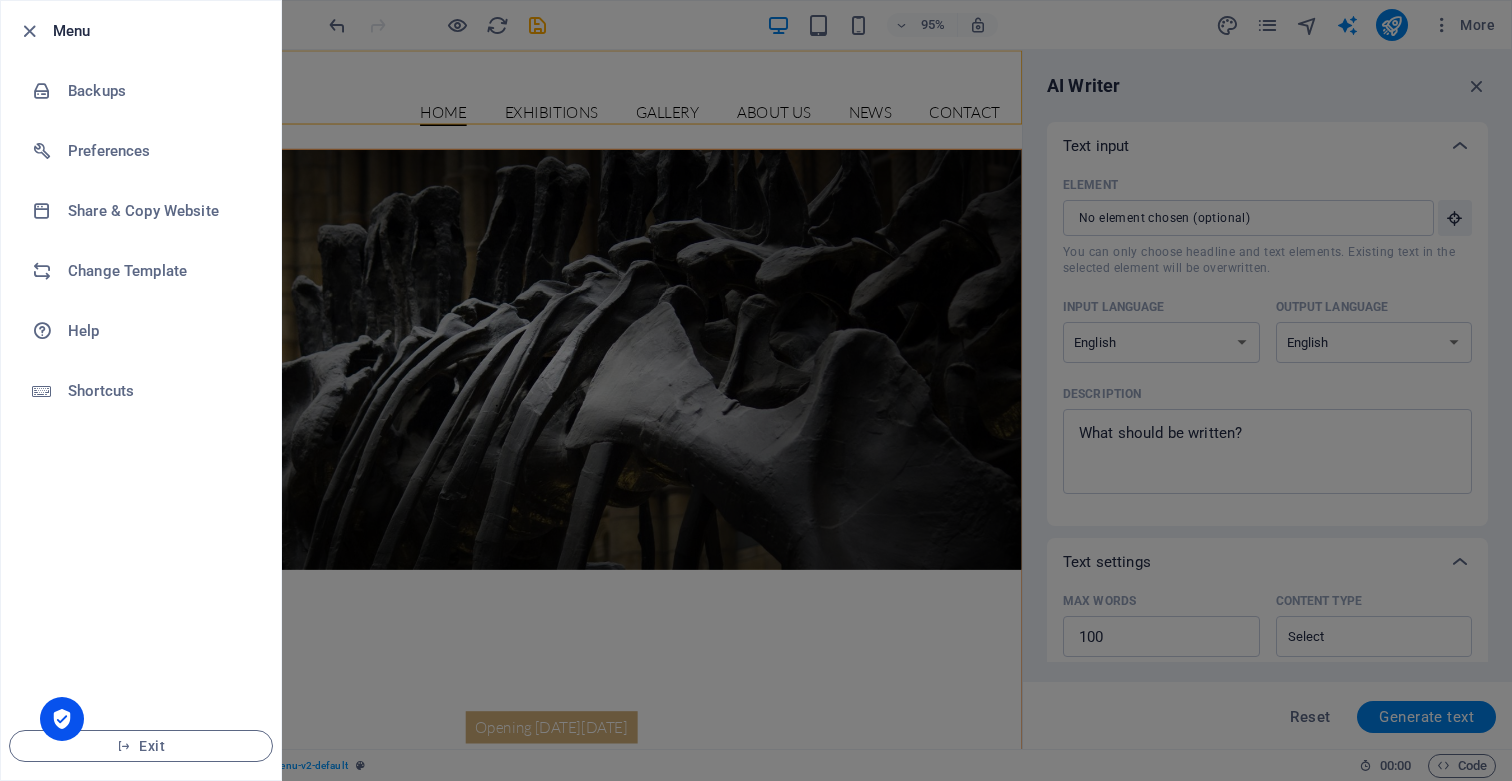 click at bounding box center (756, 390) 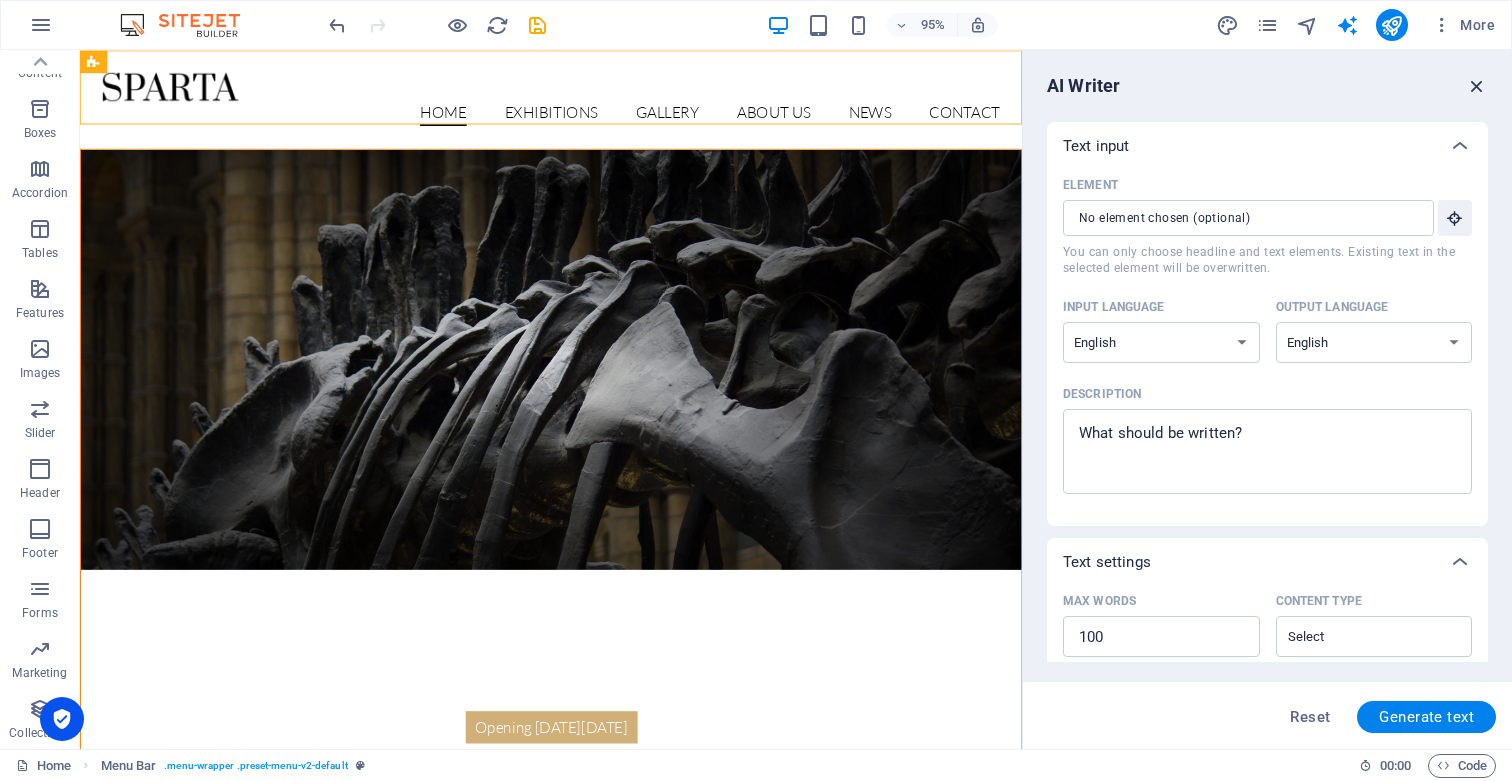 click at bounding box center [1477, 86] 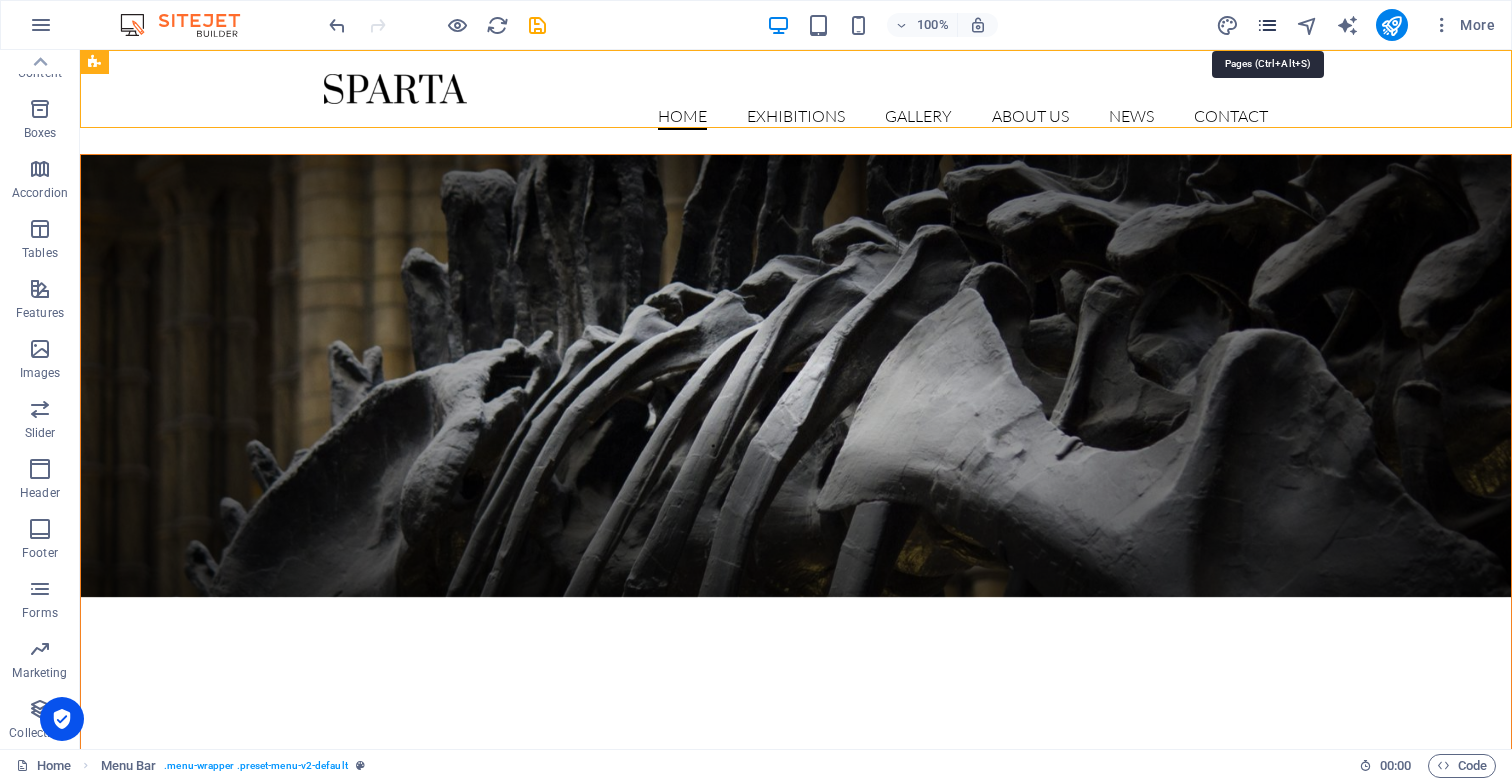click at bounding box center (1267, 25) 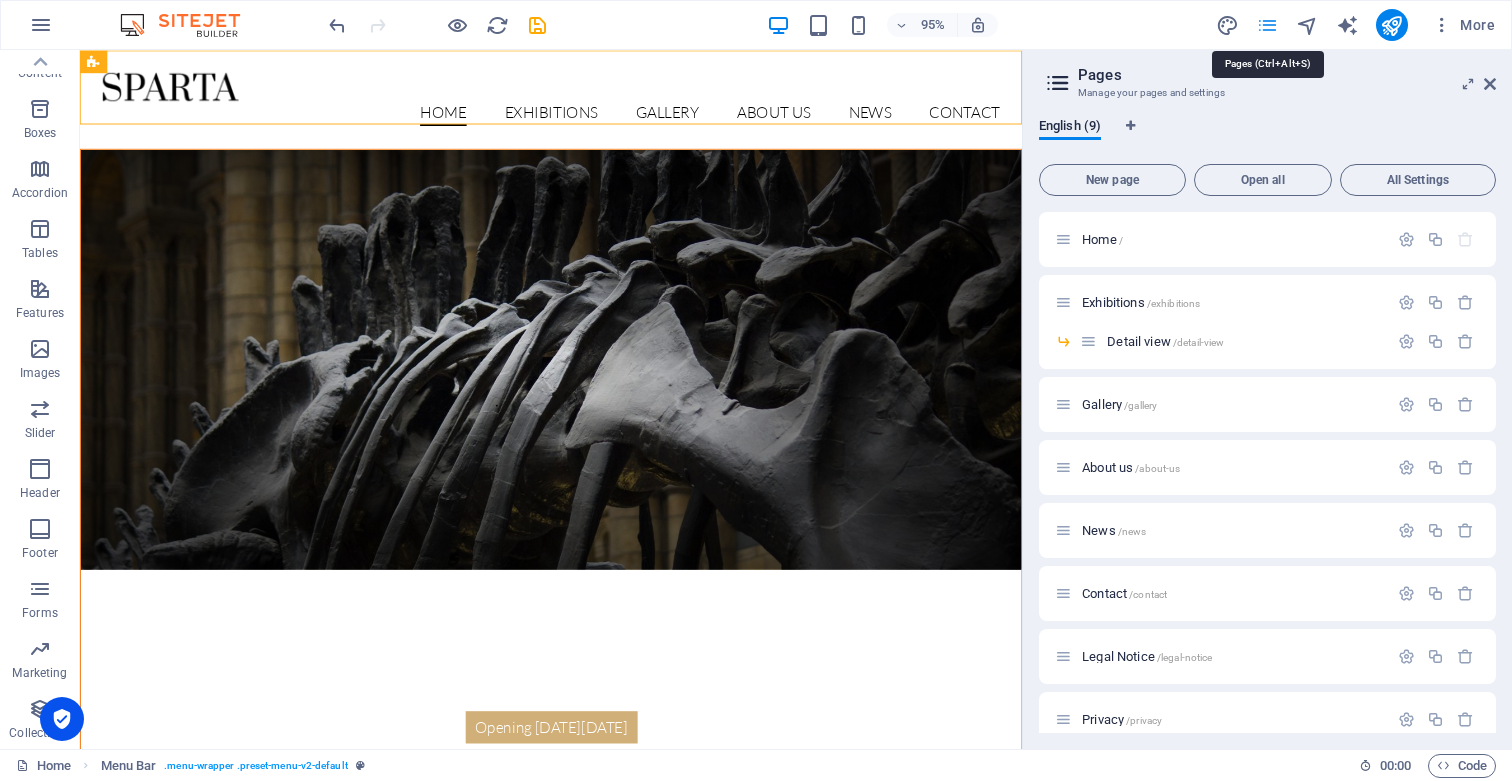 click at bounding box center [1267, 25] 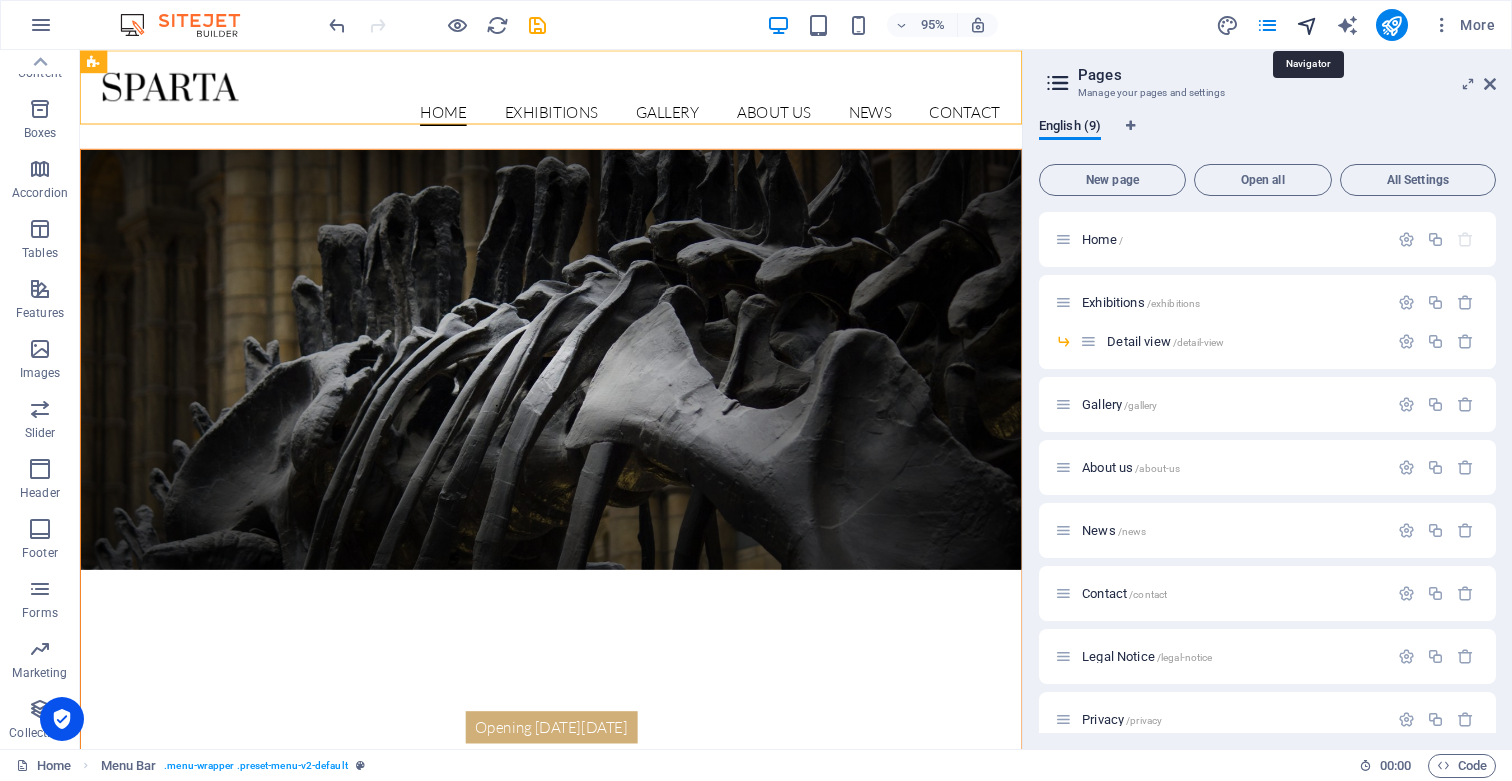 click at bounding box center (1307, 25) 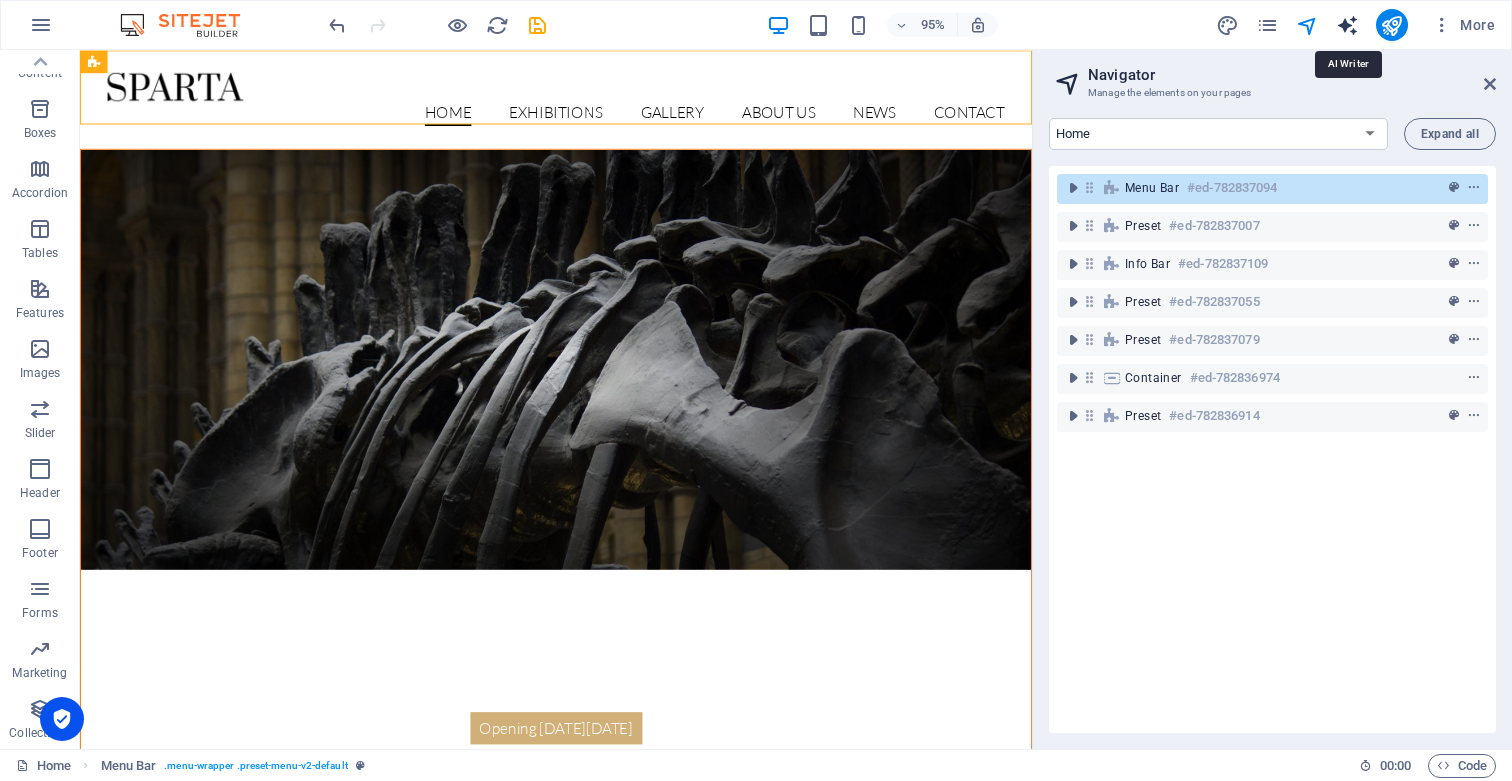 click at bounding box center (1347, 25) 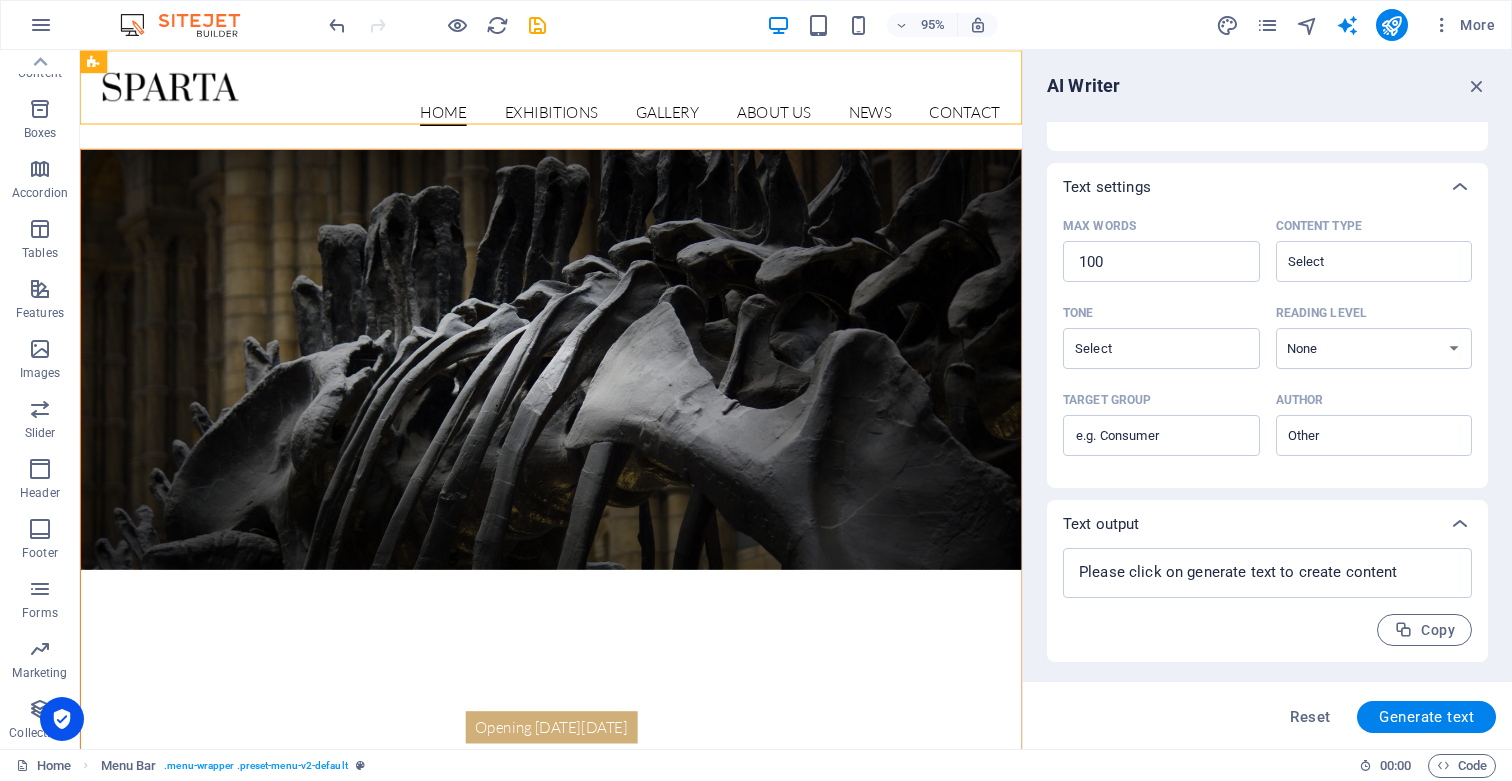 scroll, scrollTop: 0, scrollLeft: 0, axis: both 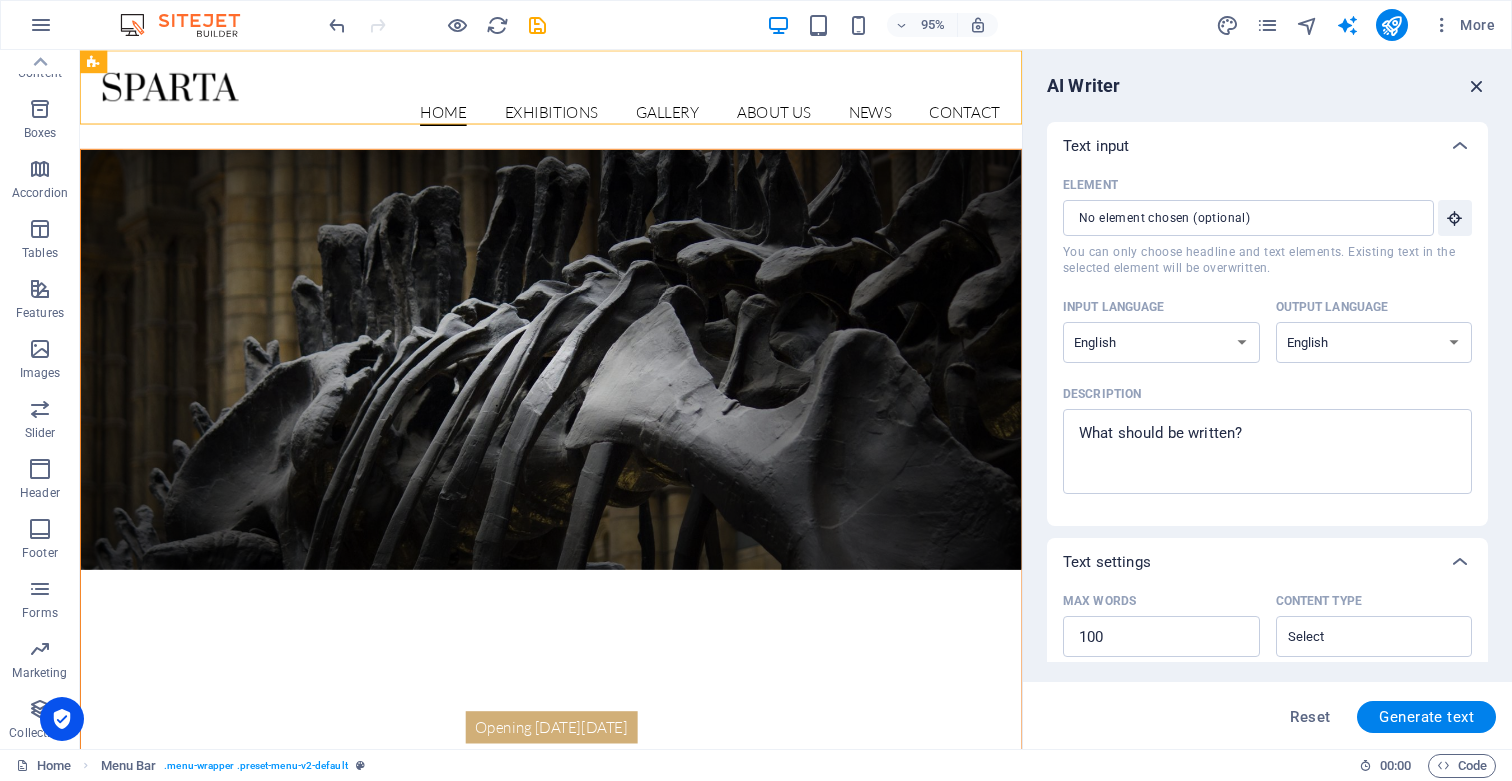 click at bounding box center [1477, 86] 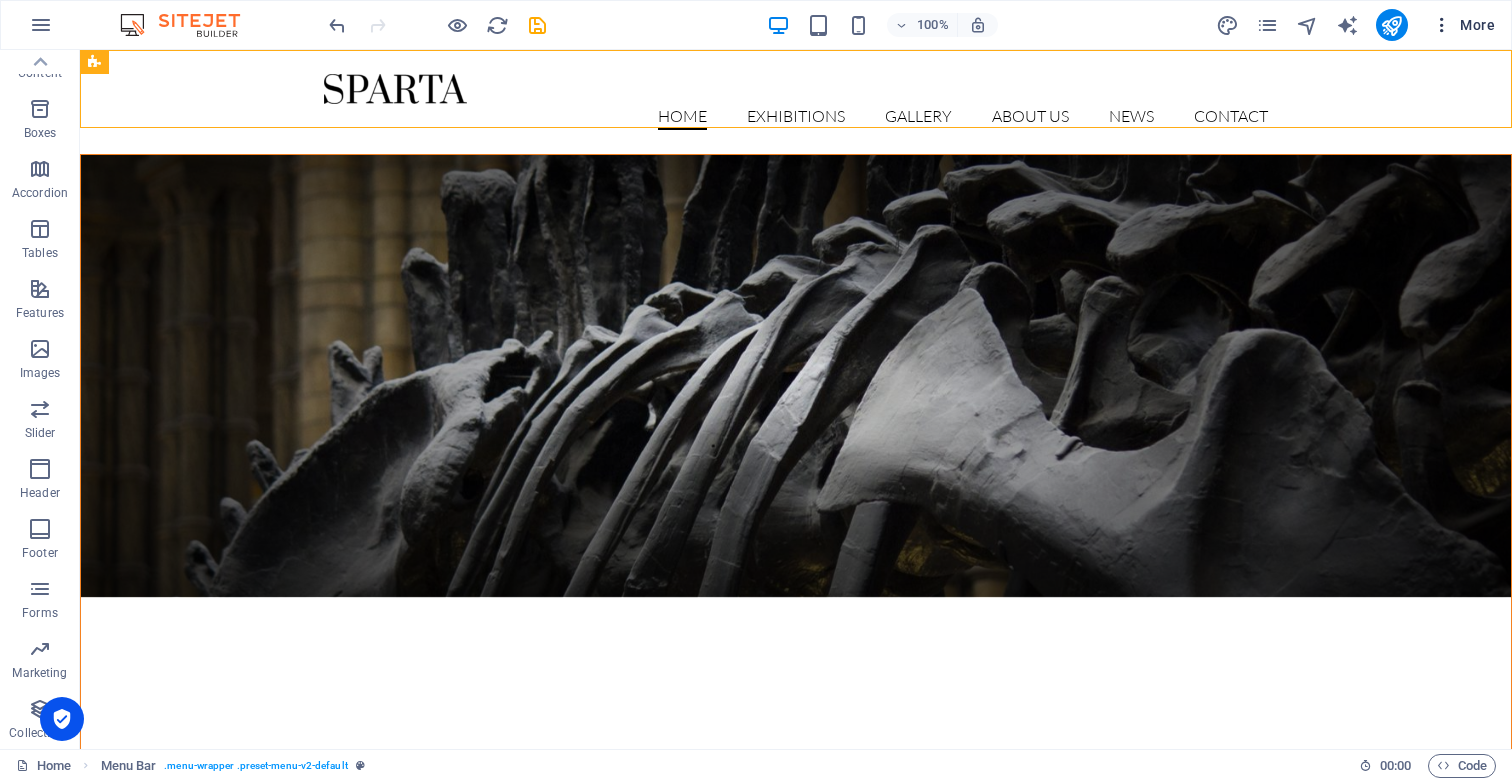 click at bounding box center (1442, 25) 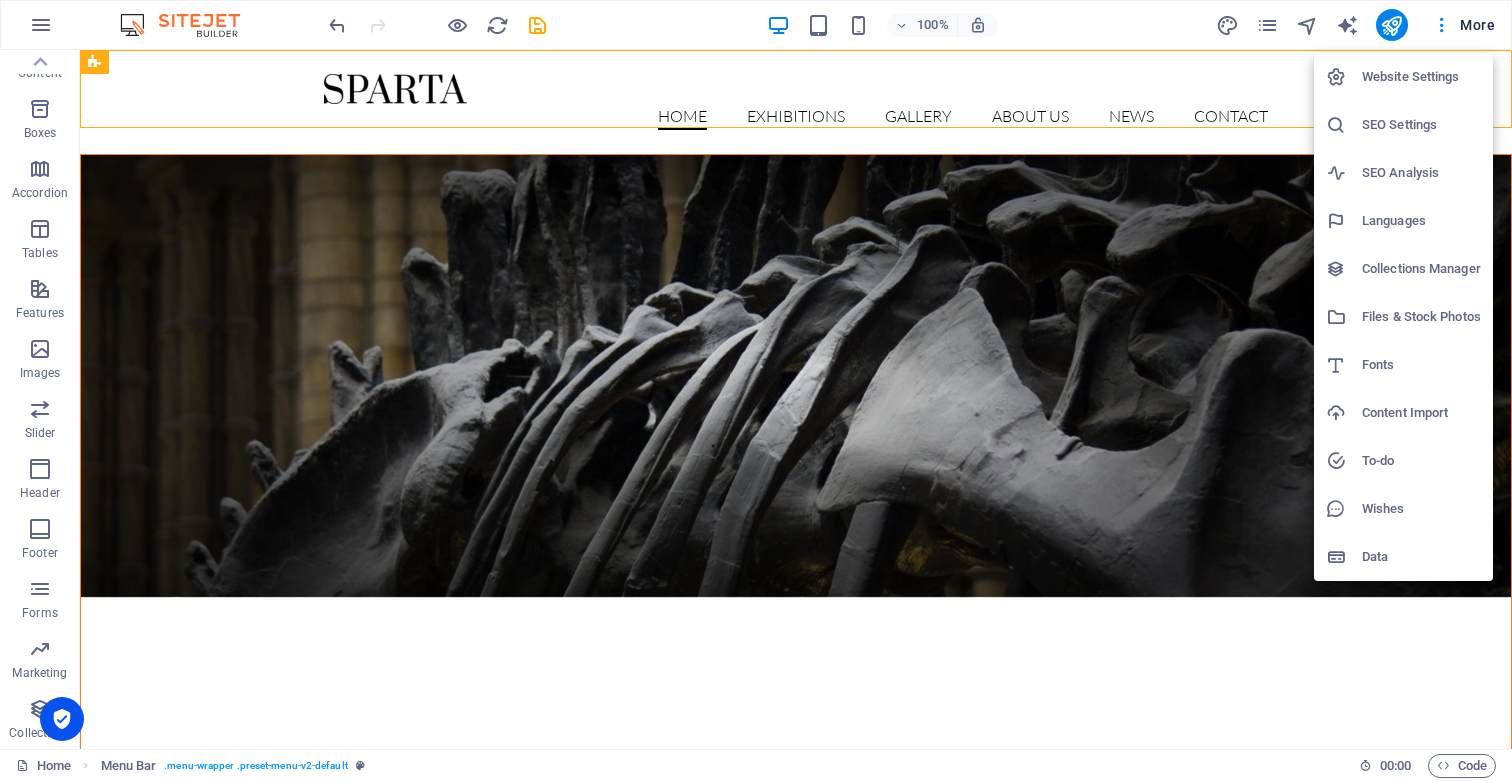 click at bounding box center (756, 390) 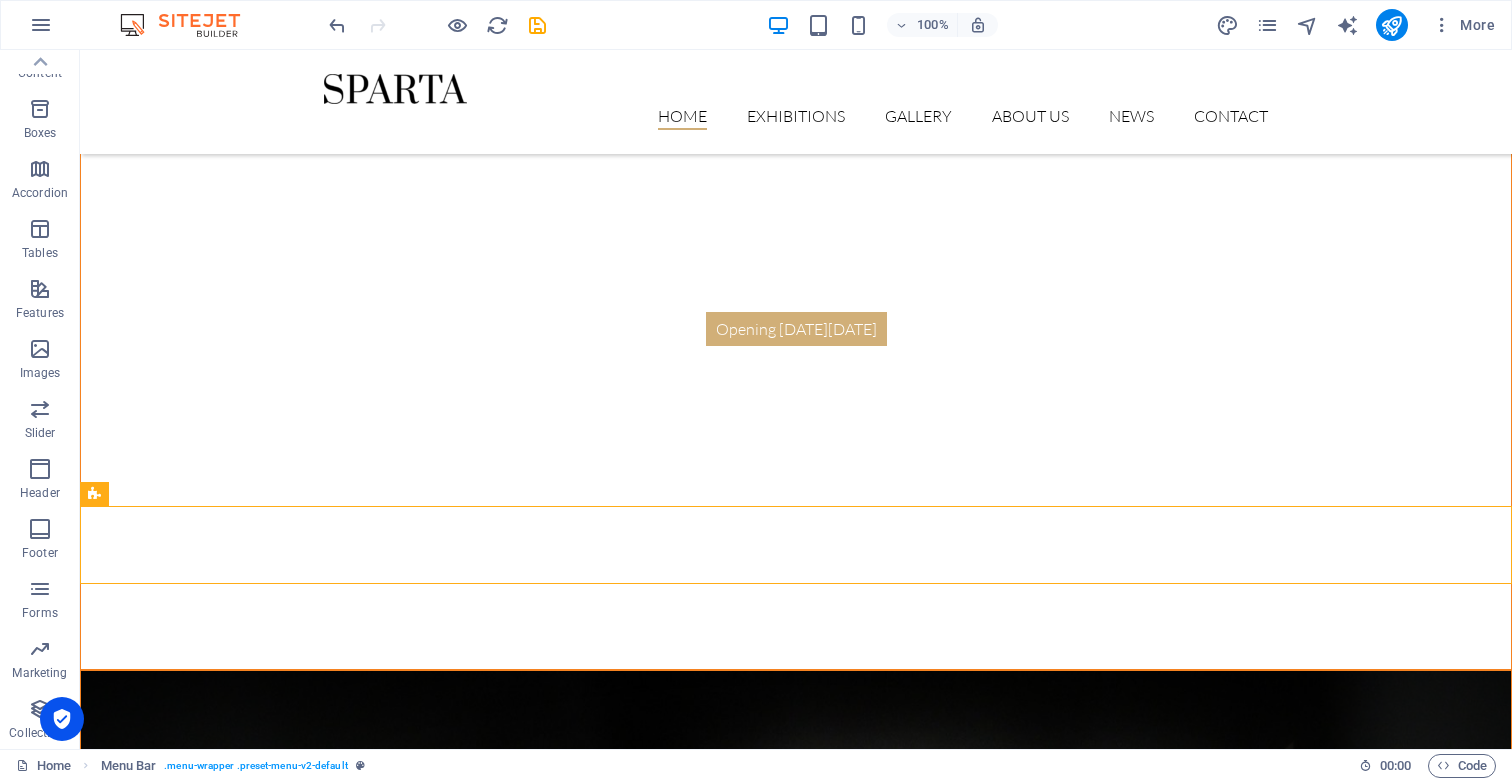 scroll, scrollTop: 603, scrollLeft: 0, axis: vertical 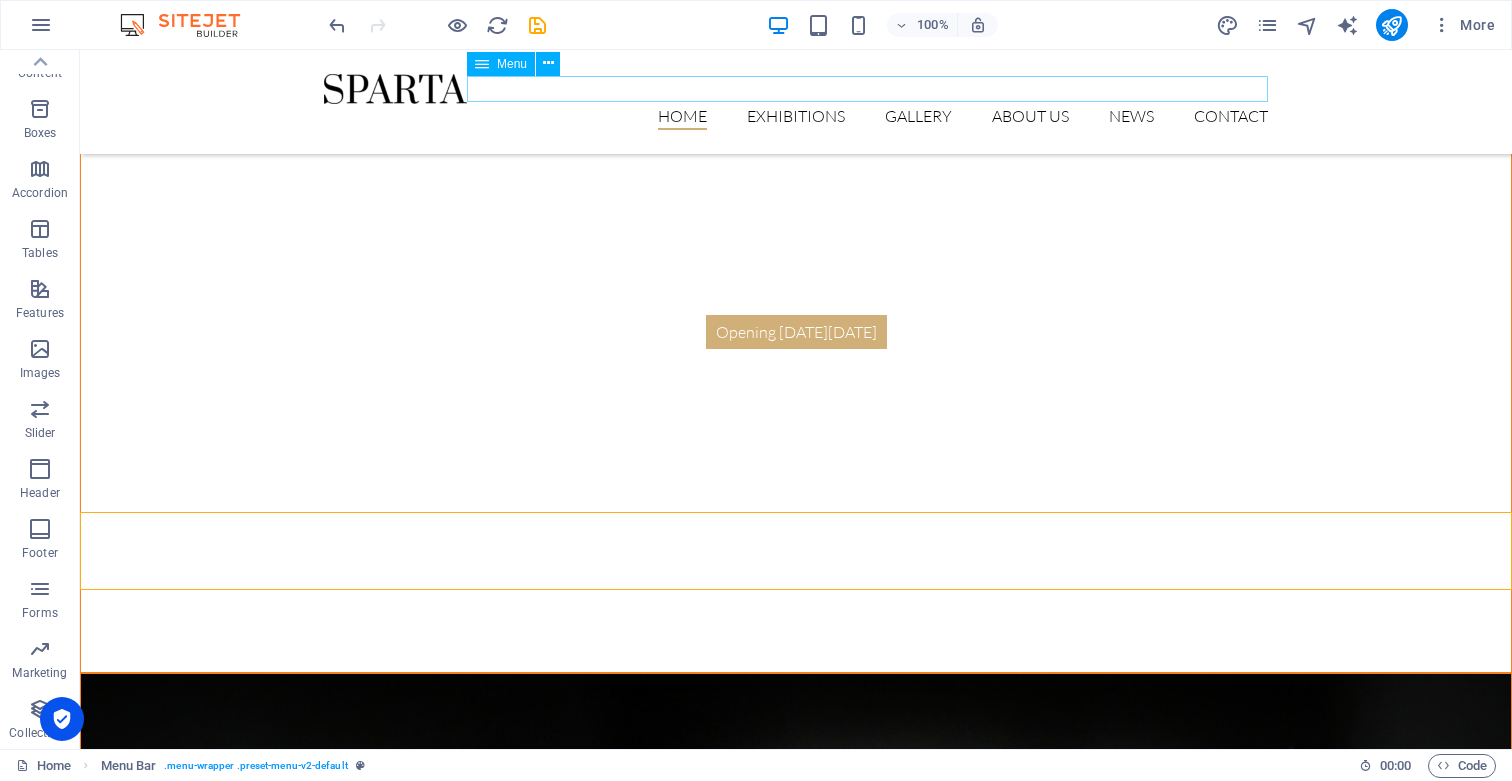 click on "Home Exhibitions Detail view Gallery About us News Contact" at bounding box center (796, 117) 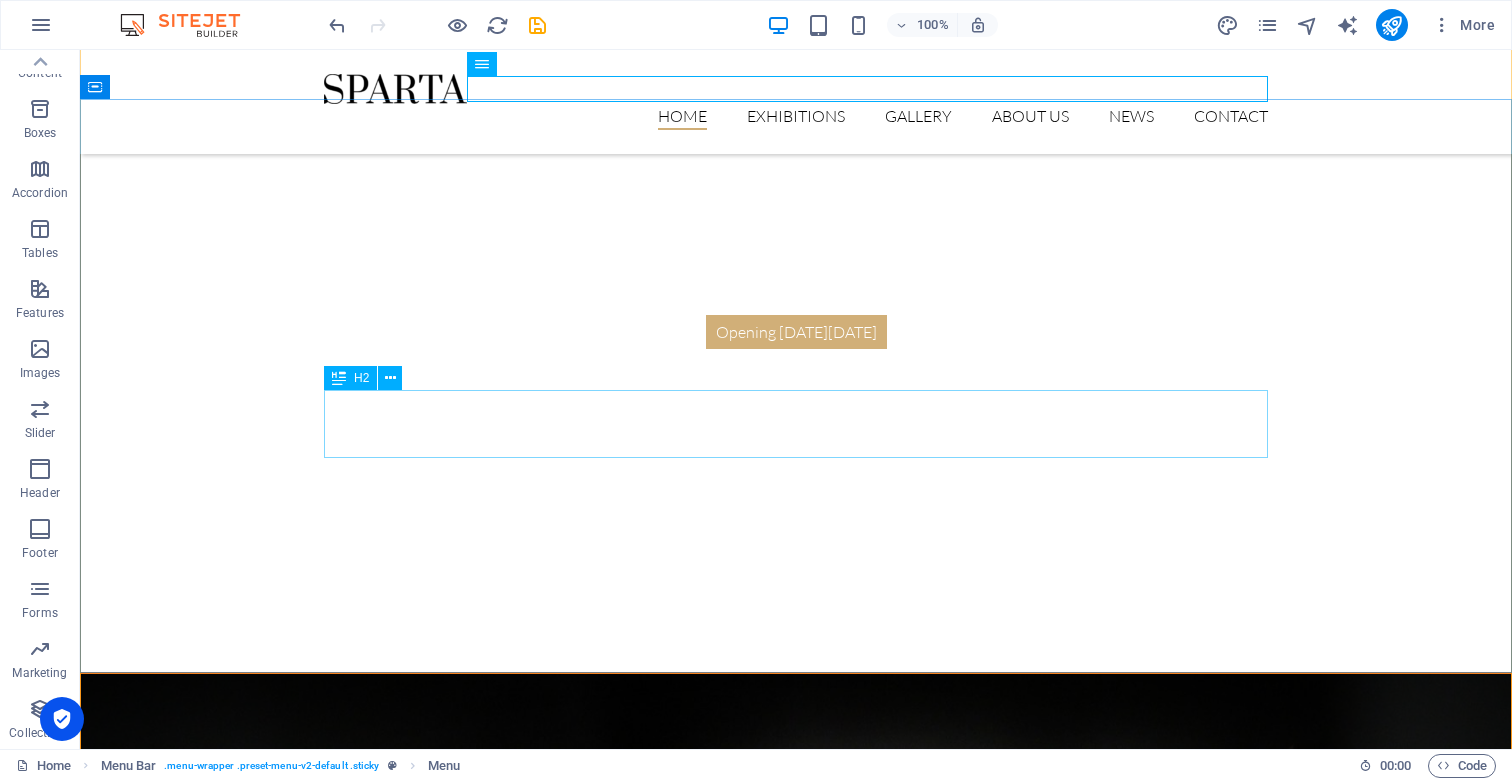 click on "The Legends Exhibition" at bounding box center [796, 1572] 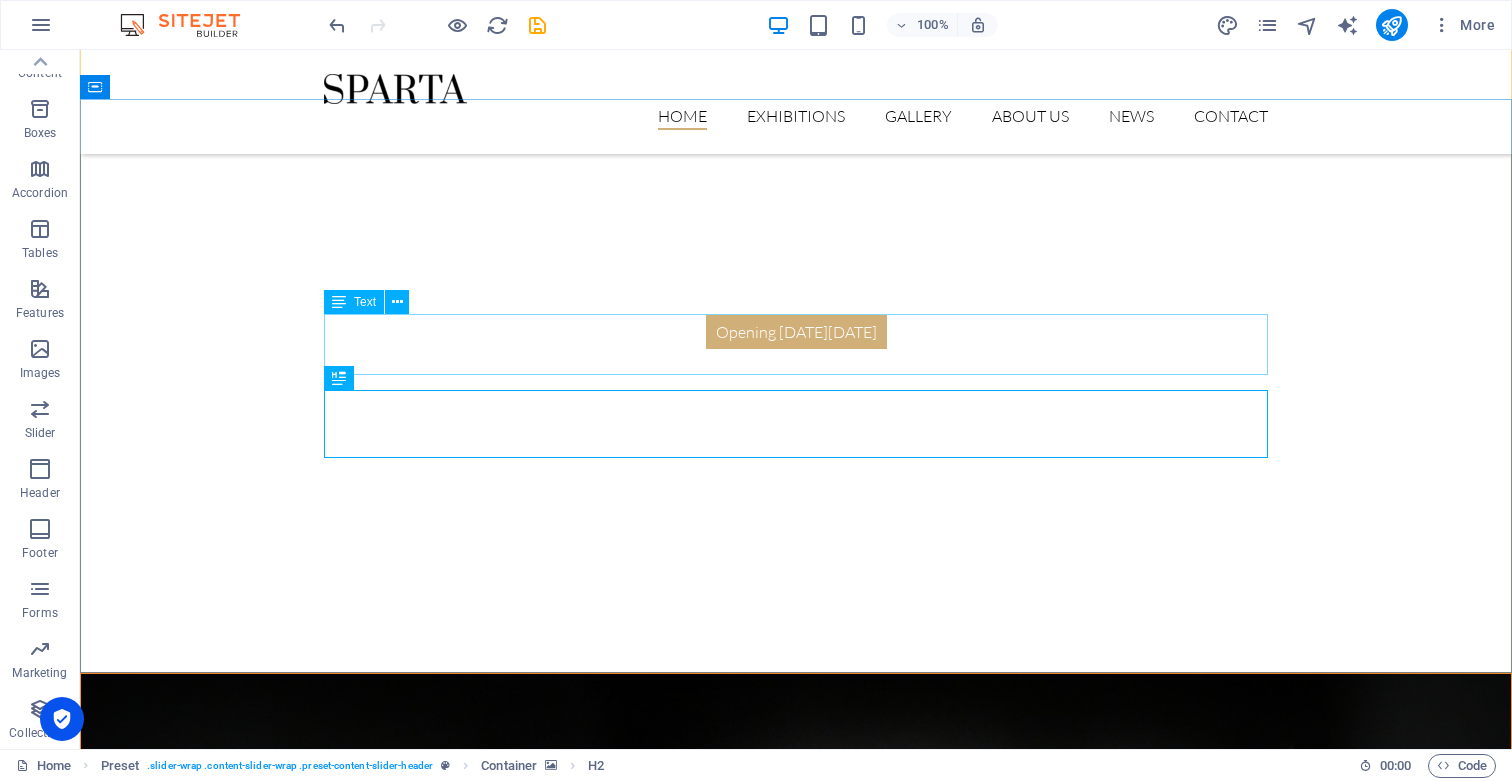 click on "Opening on Monday, 24. August 2019" at bounding box center [796, 1493] 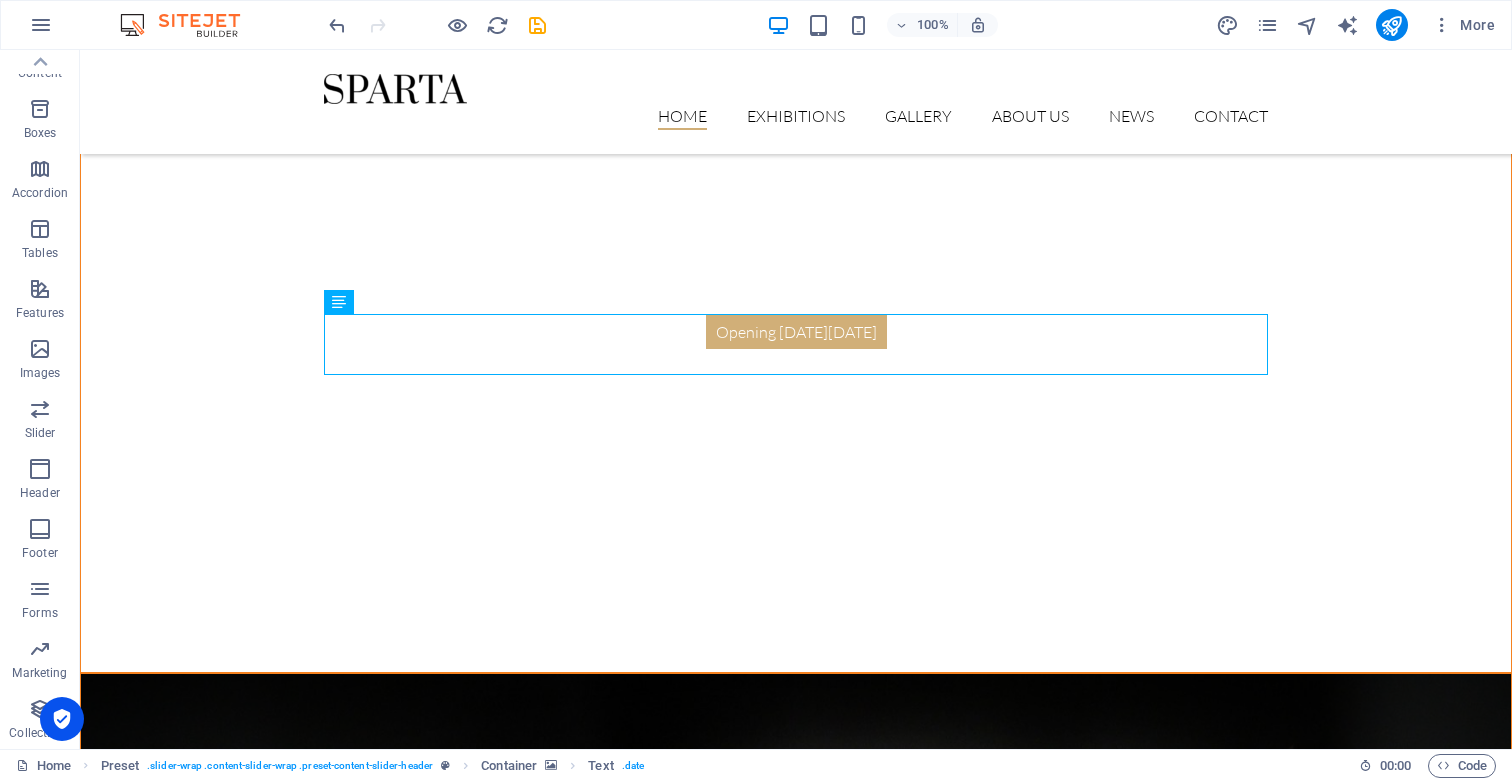 click at bounding box center (796, 961) 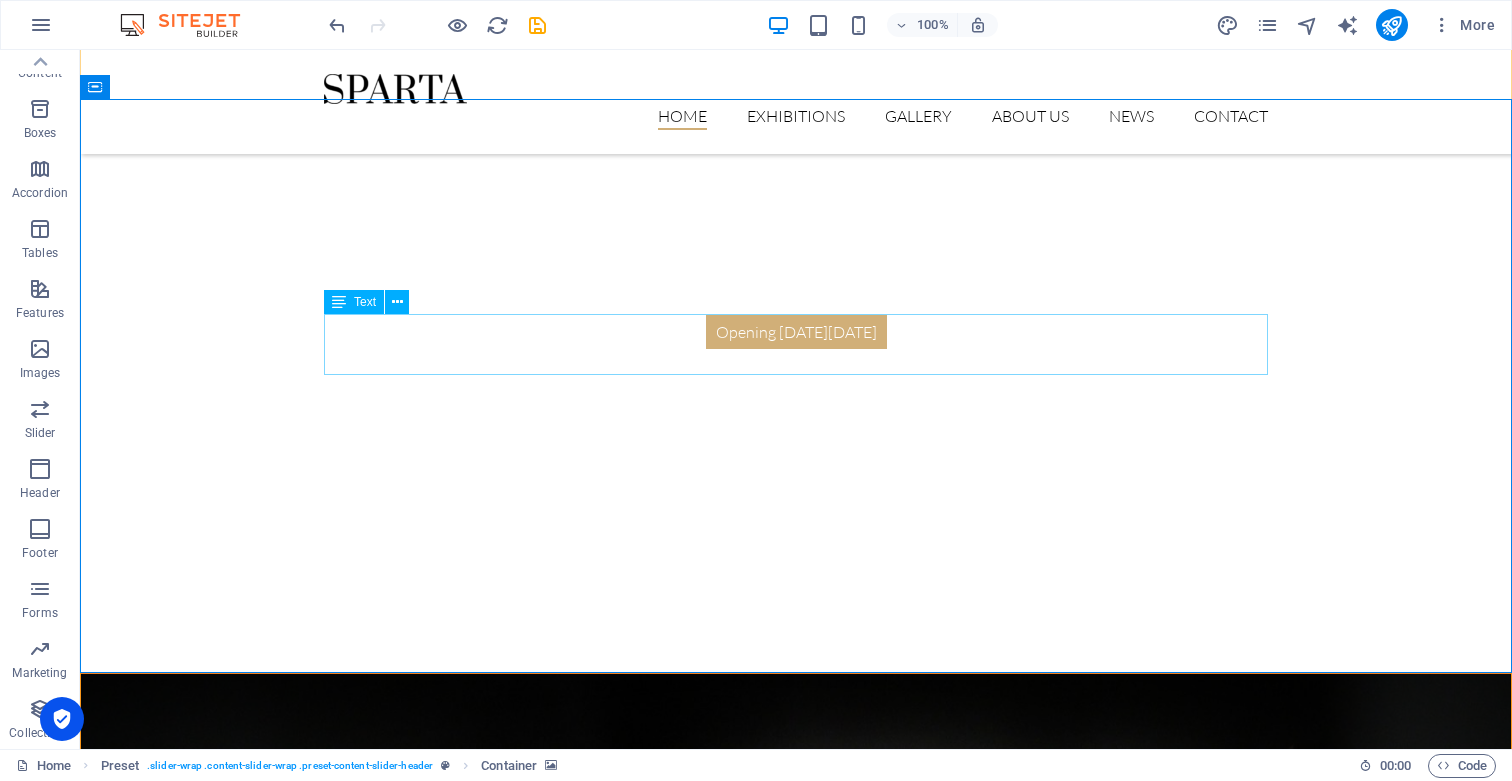 click on "Opening on Monday, 24. August 2019" at bounding box center (796, 1493) 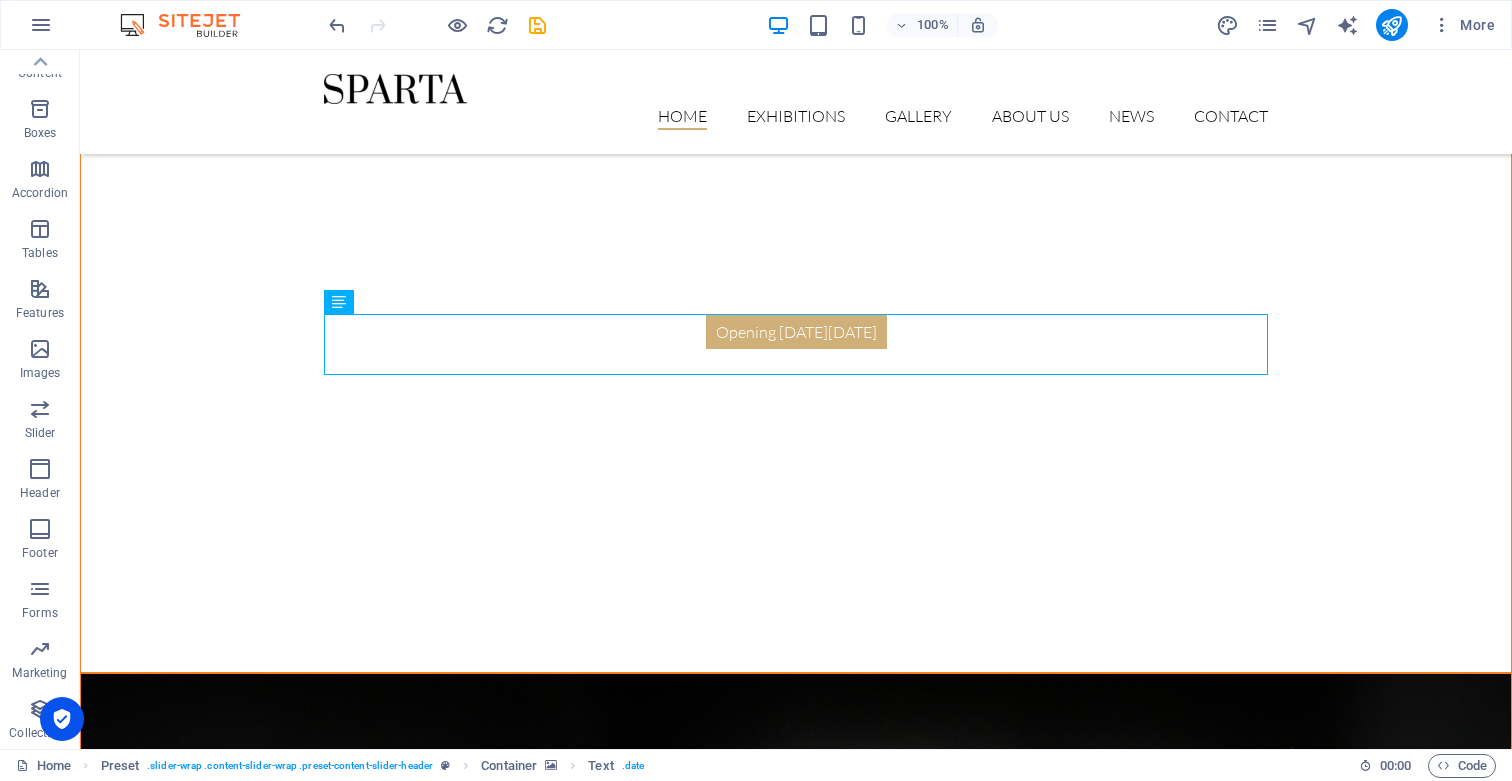 click at bounding box center (796, 961) 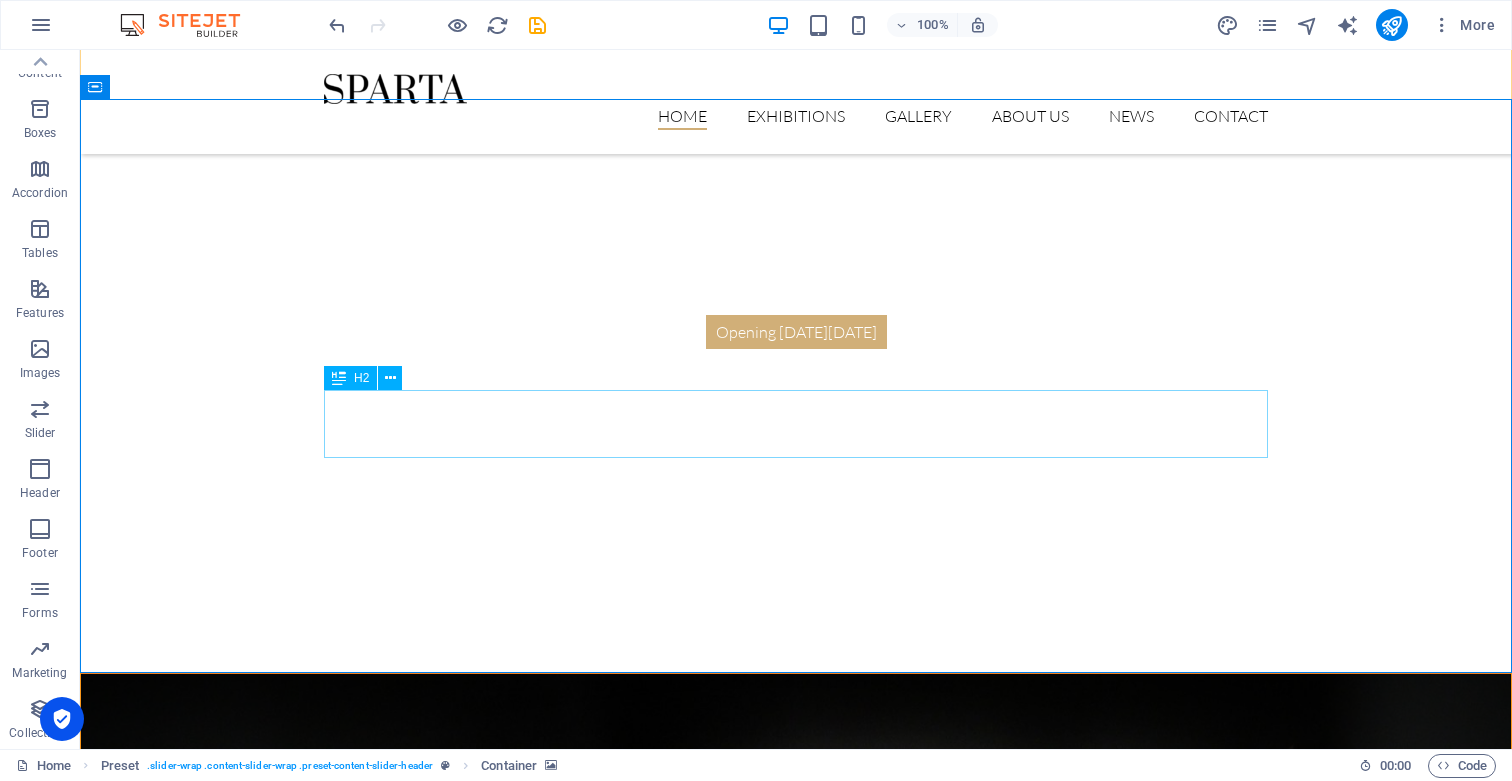 click on "The Legends Exhibition" at bounding box center [796, 1572] 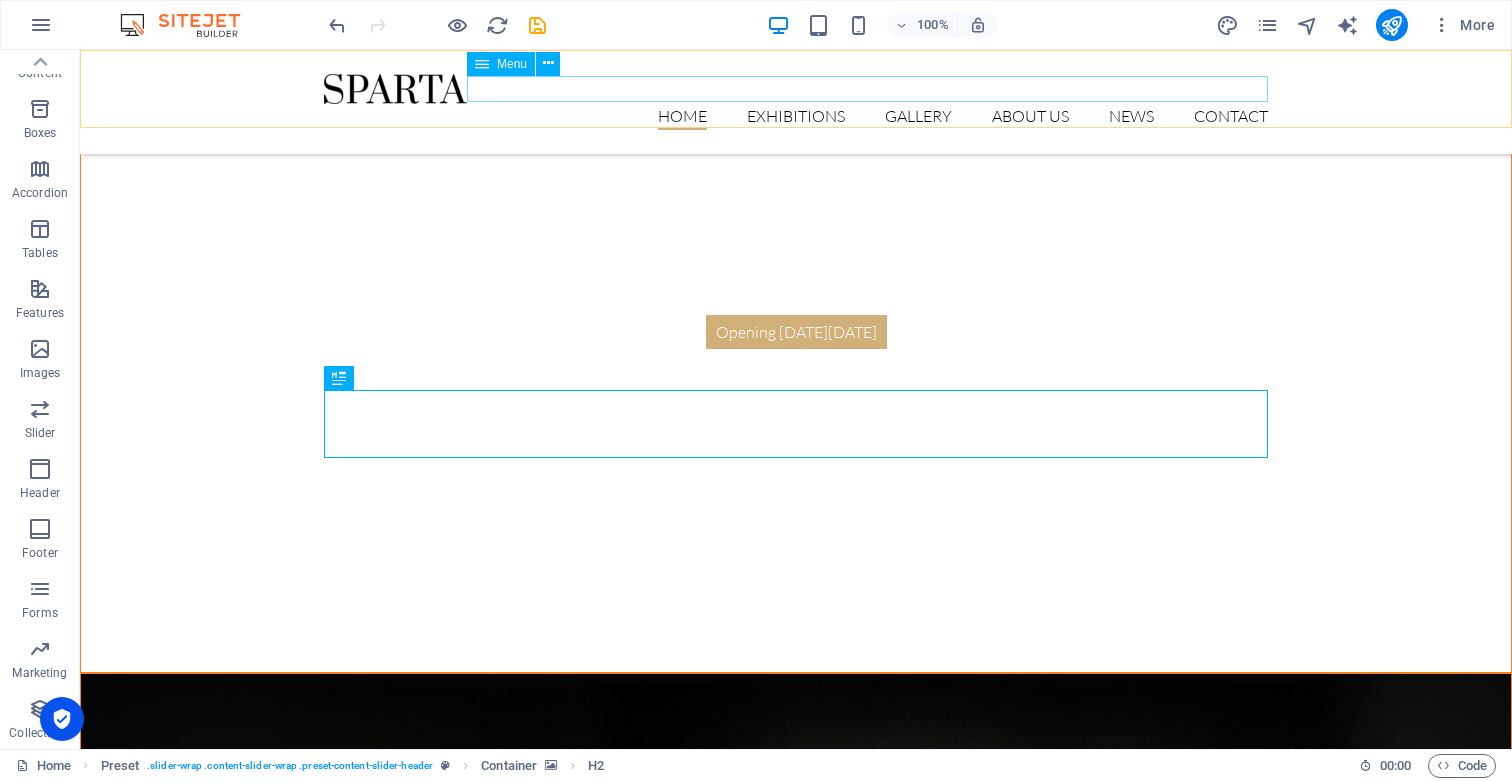 click on "Home Exhibitions Detail view Gallery About us News Contact" at bounding box center [796, 117] 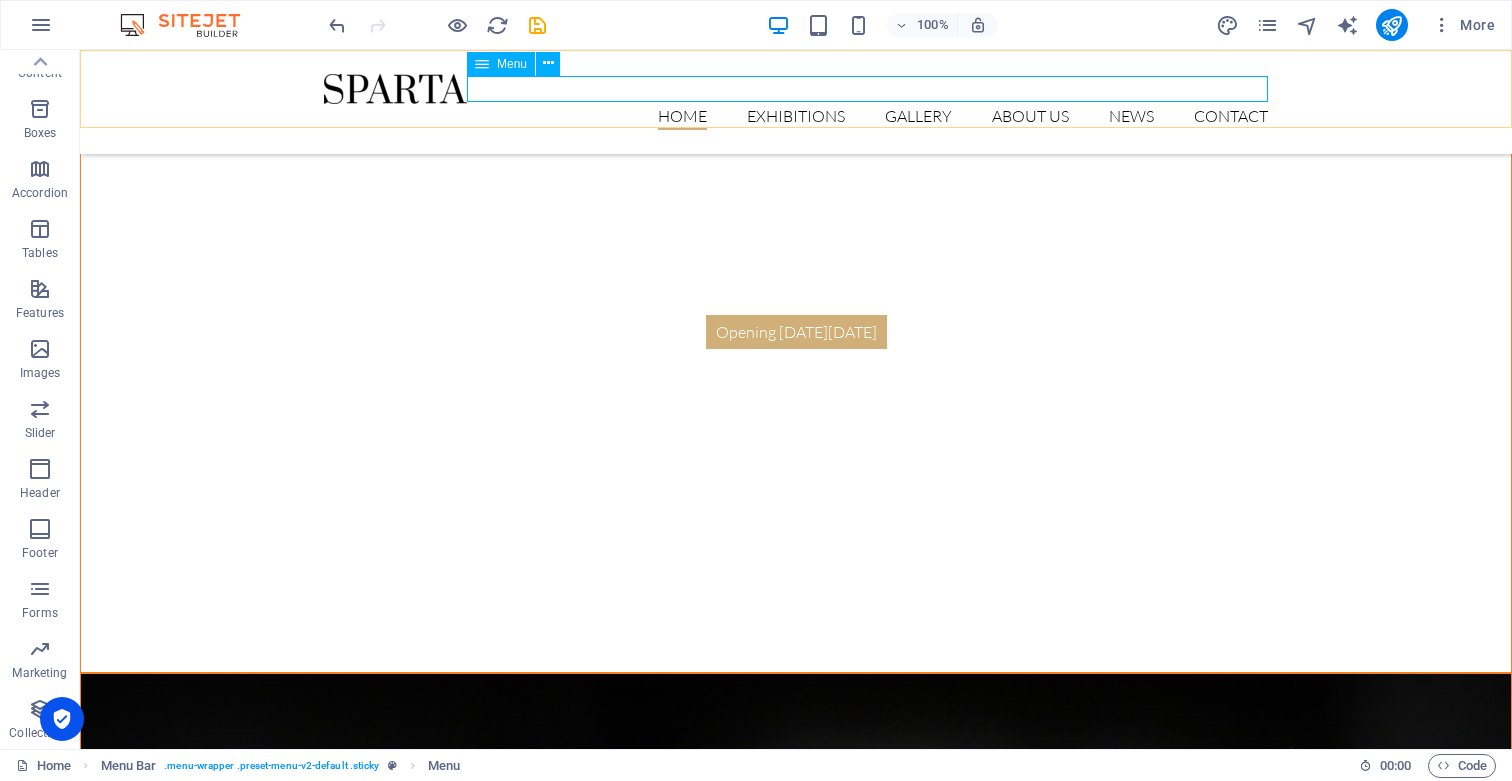 click on "Home Exhibitions Detail view Gallery About us News Contact" at bounding box center (796, 117) 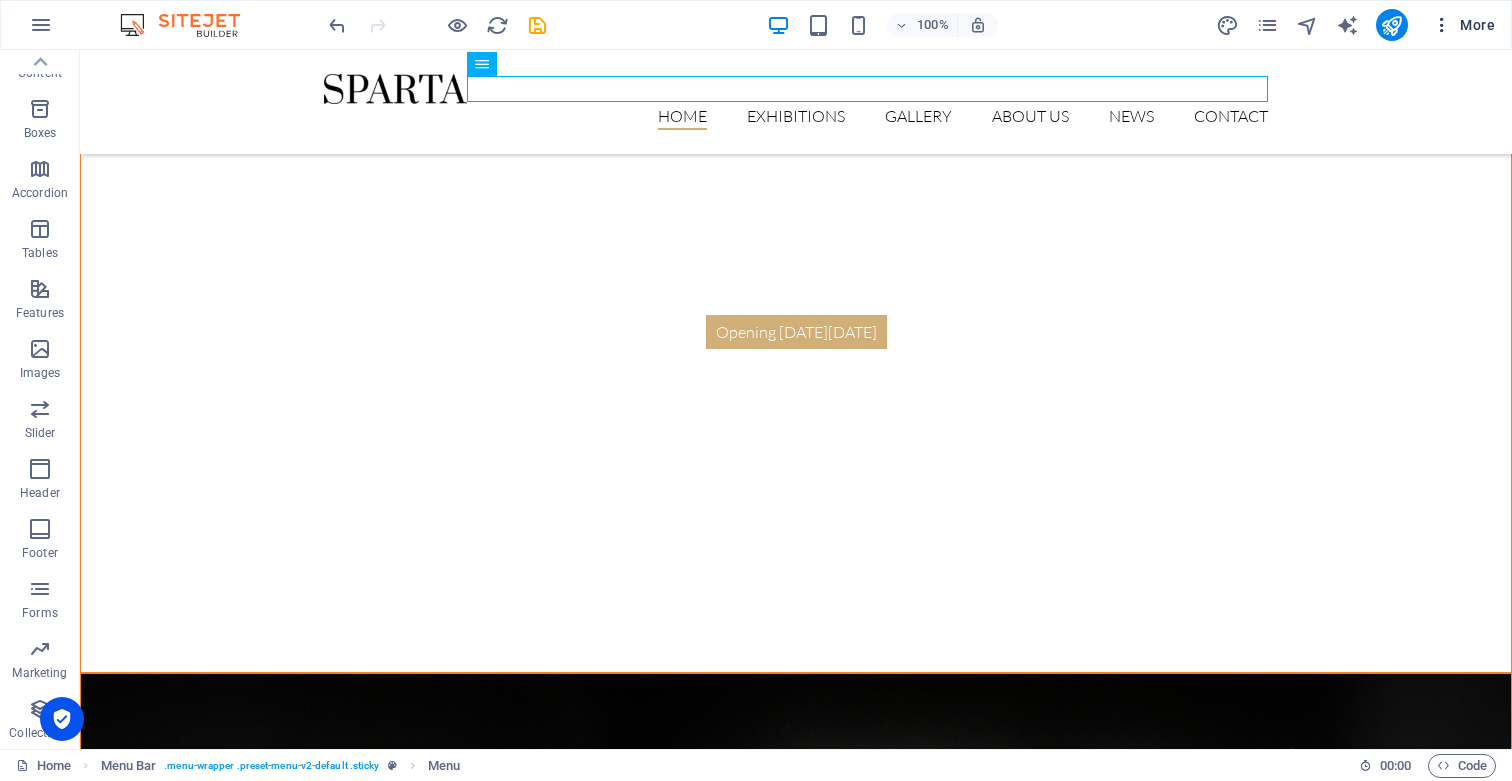 click at bounding box center (1442, 25) 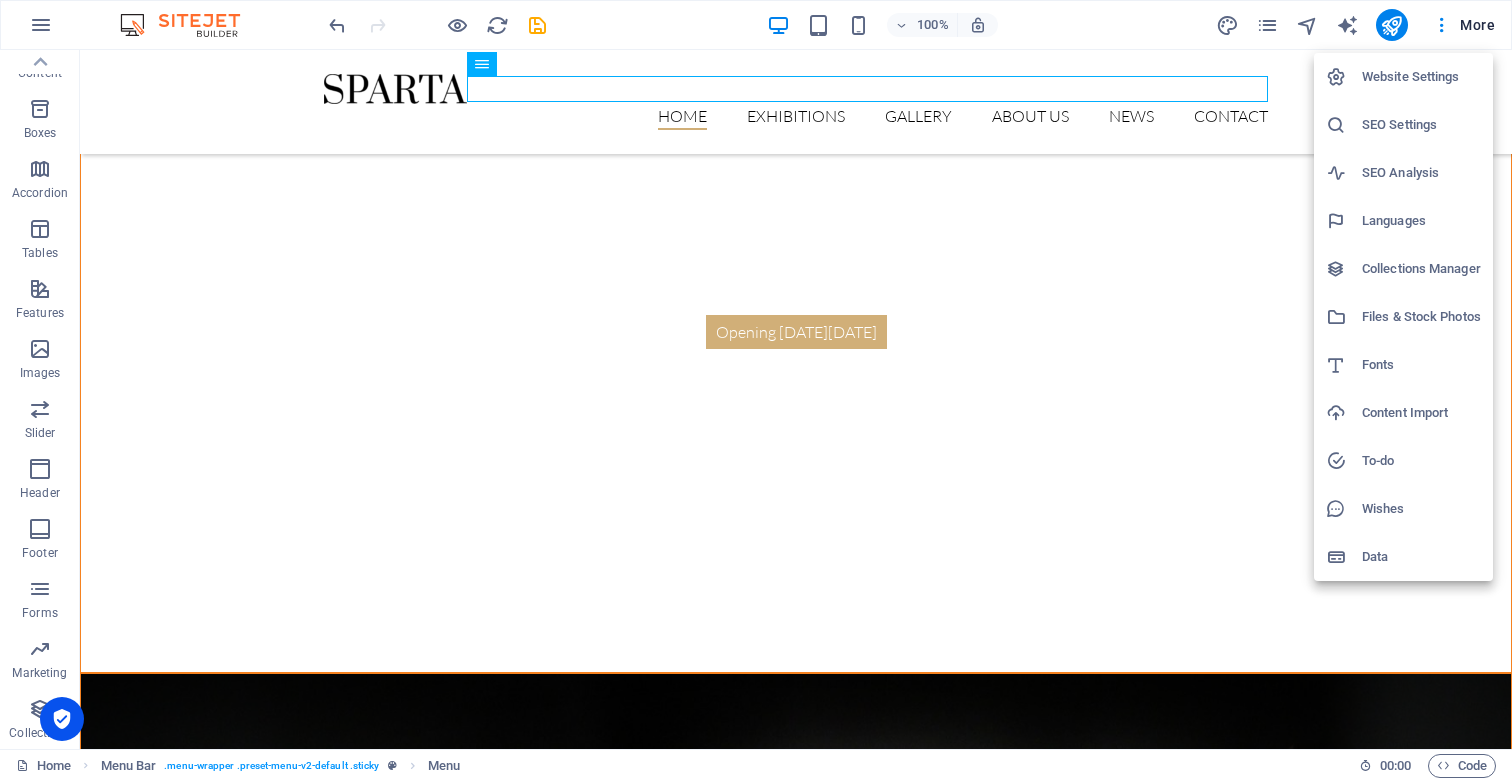 click at bounding box center (756, 390) 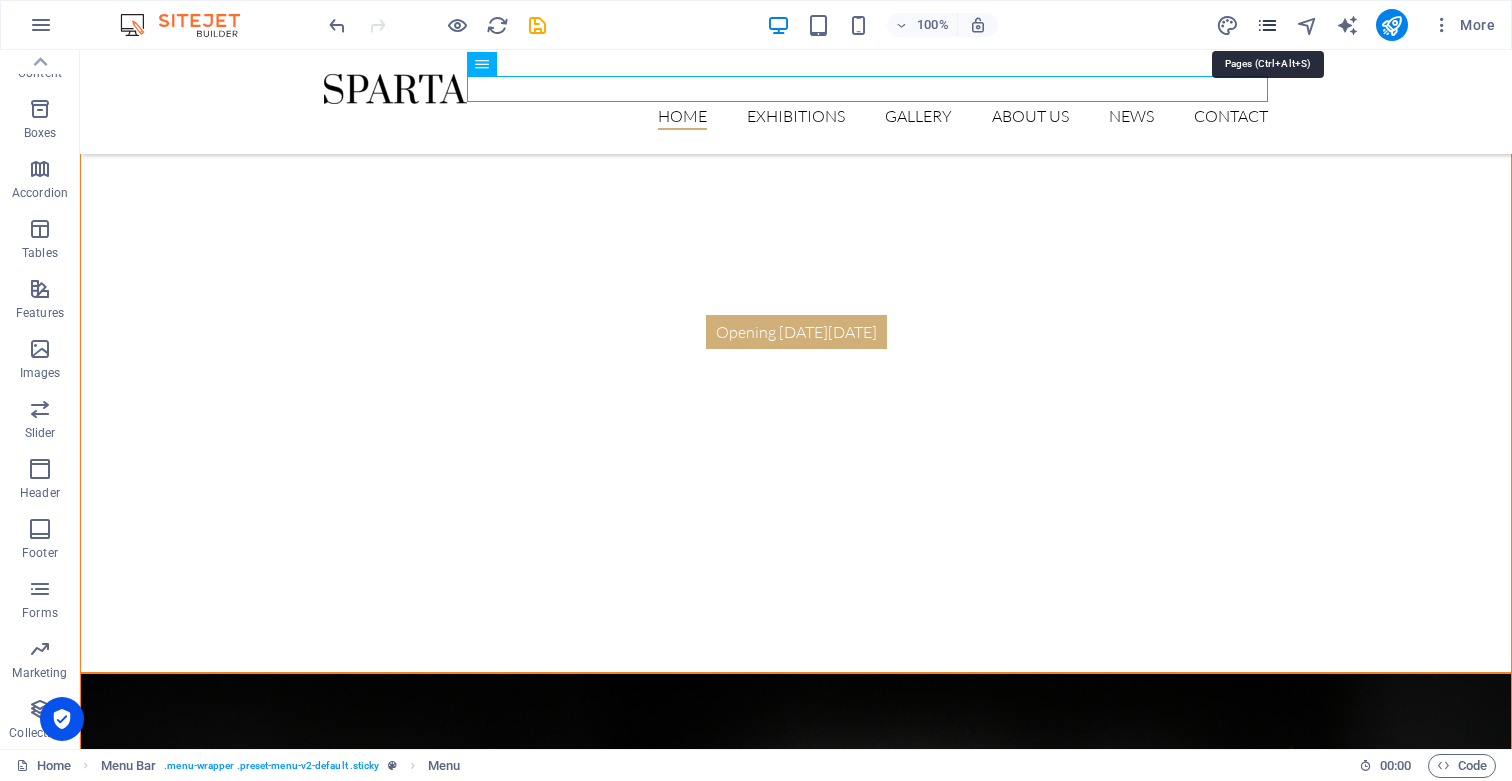 click at bounding box center [1267, 25] 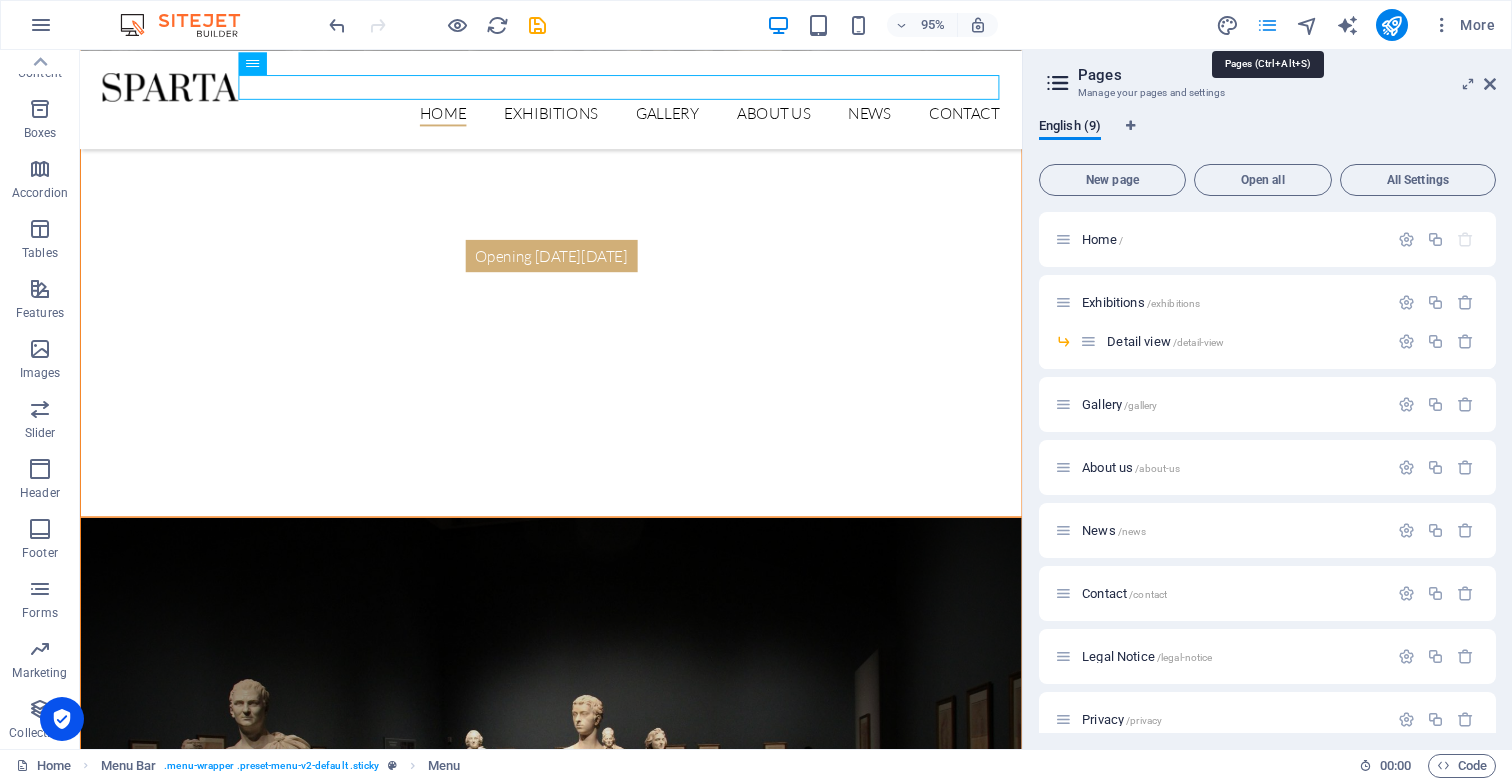 click at bounding box center (1267, 25) 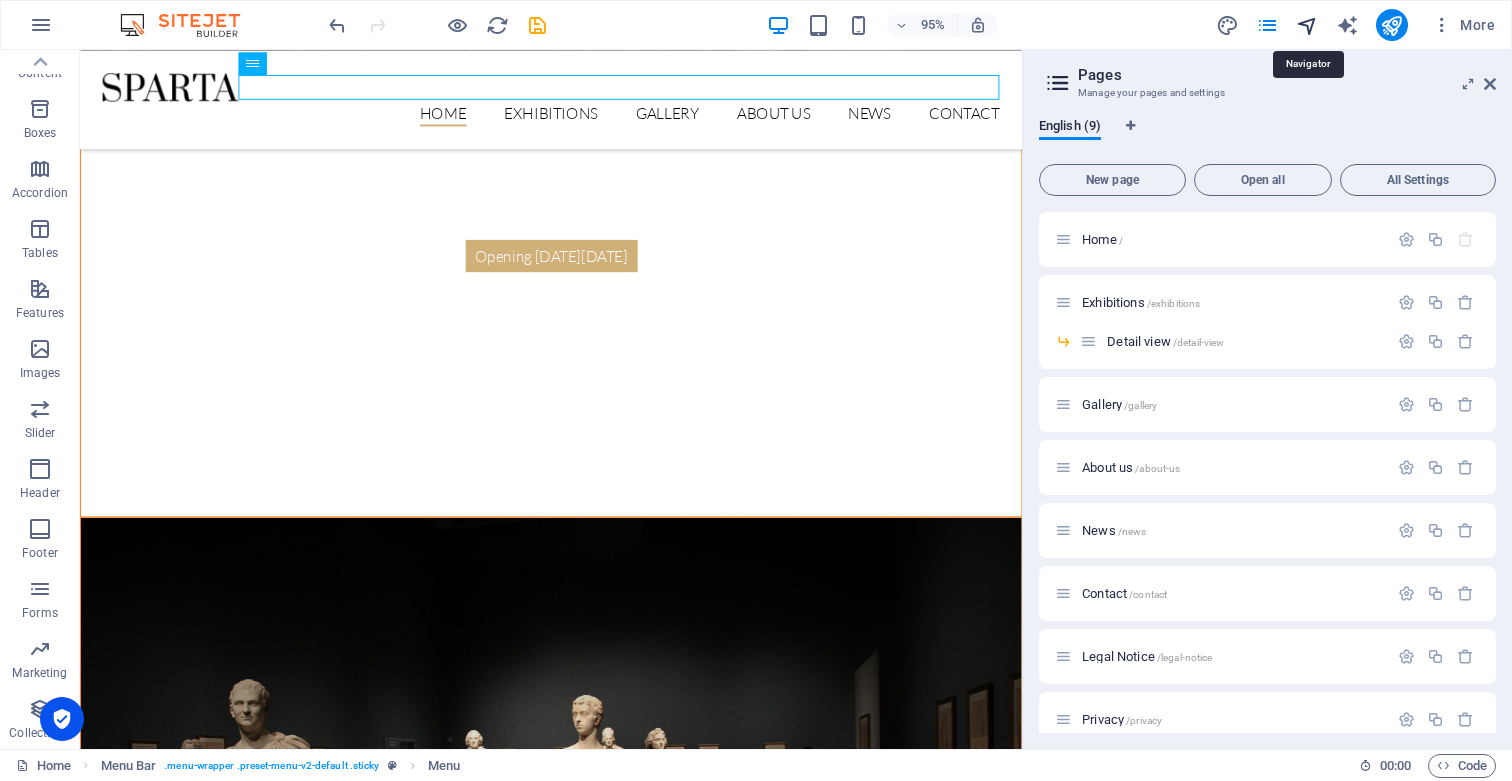 click at bounding box center (1307, 25) 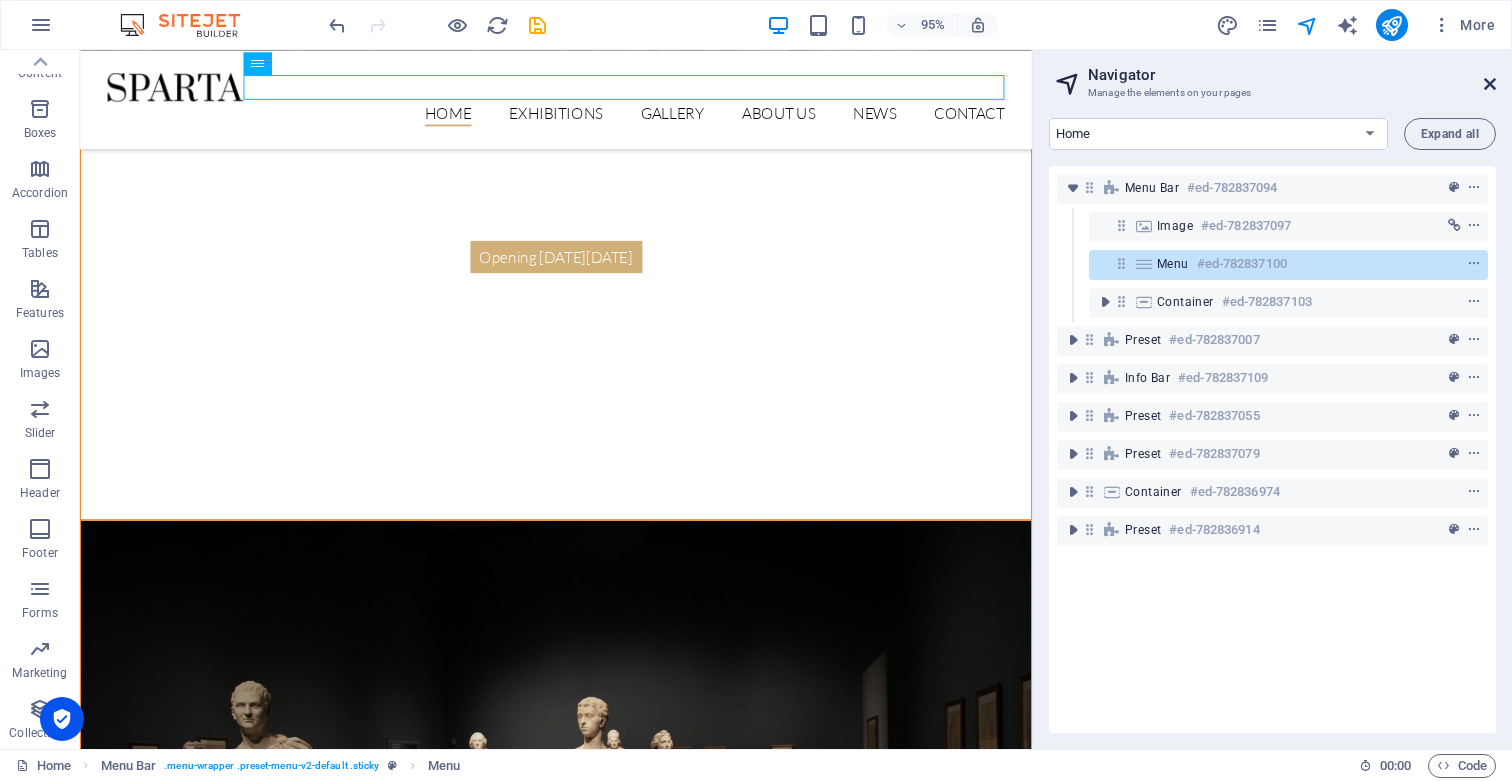 click at bounding box center (1490, 84) 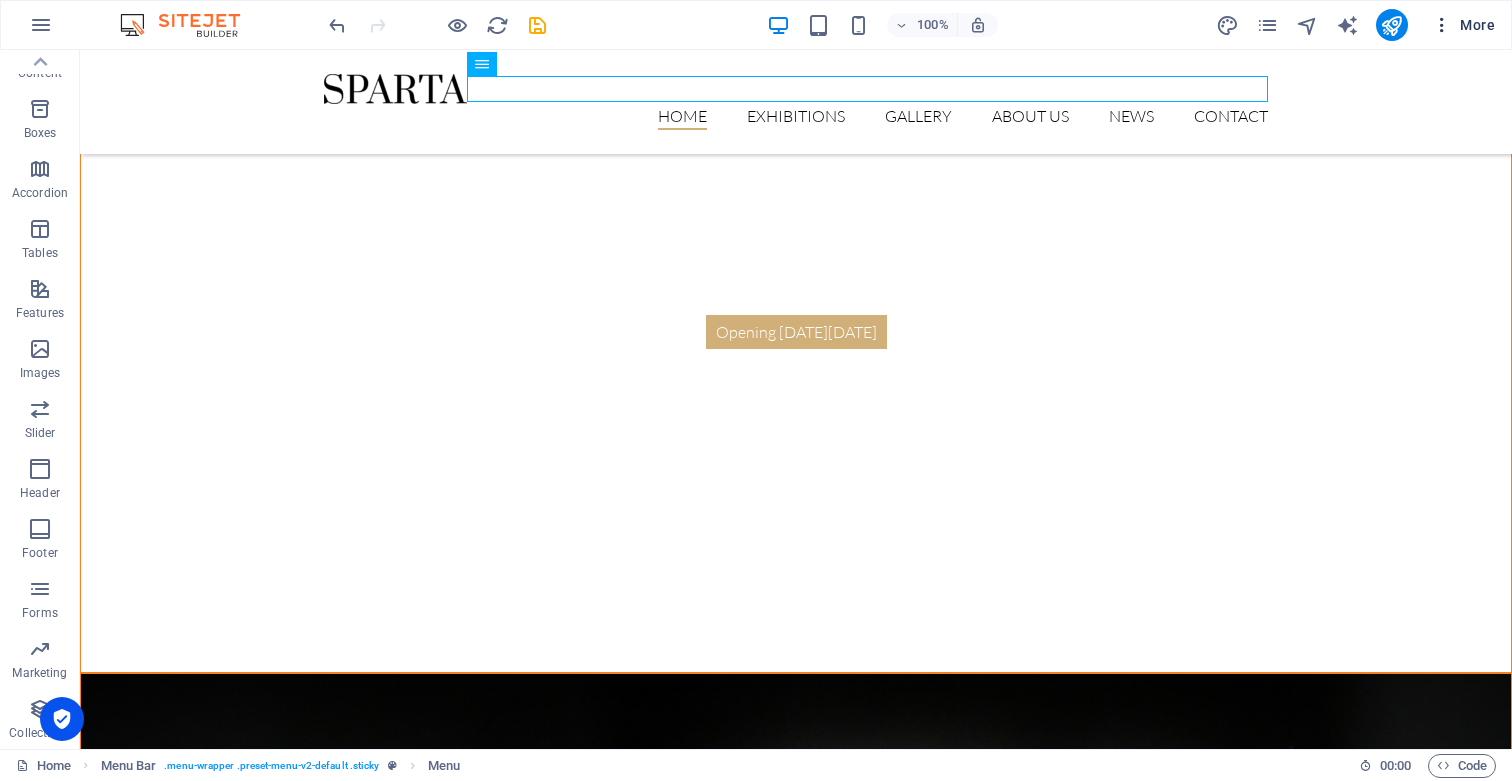 click at bounding box center [1442, 25] 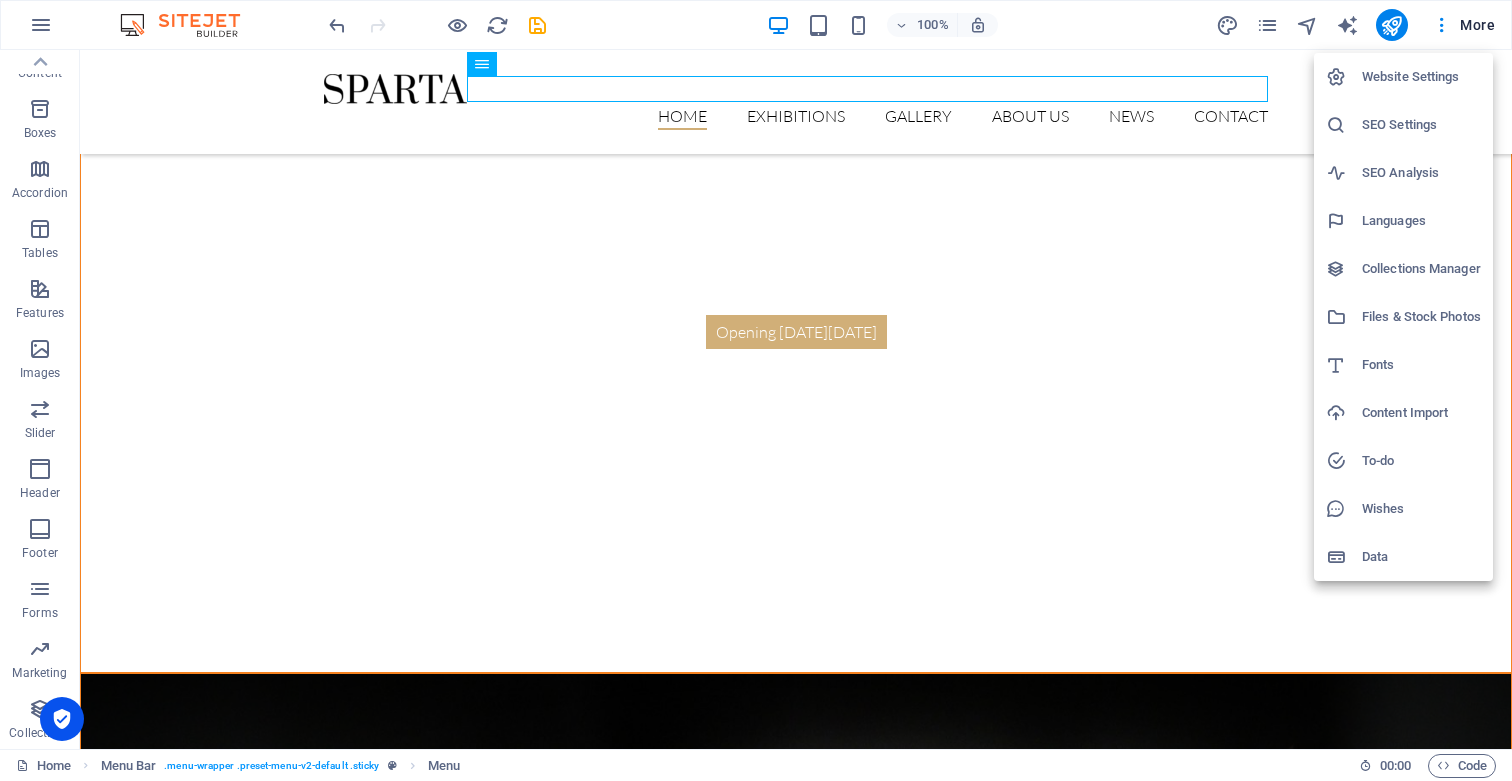 click at bounding box center (756, 390) 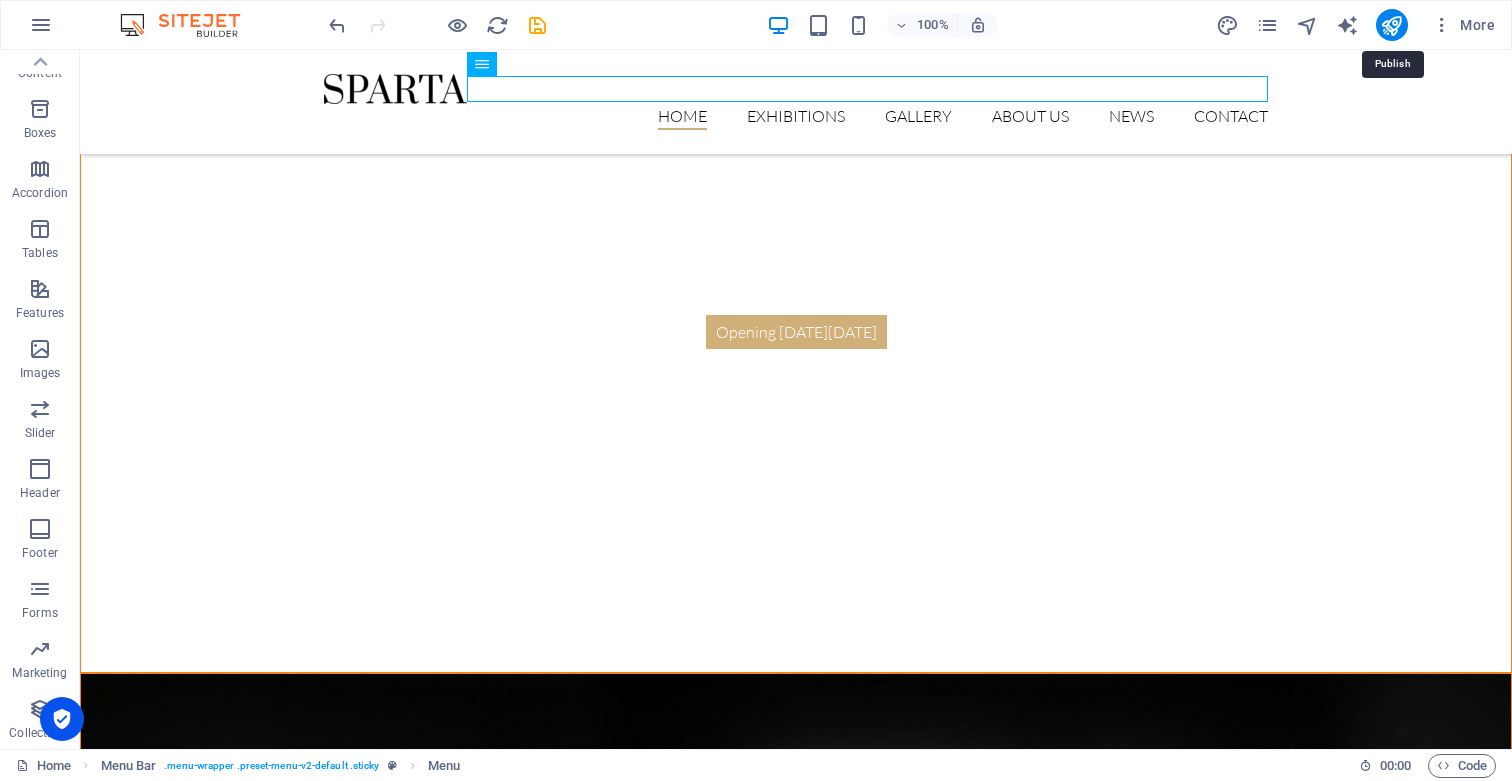click at bounding box center (1391, 25) 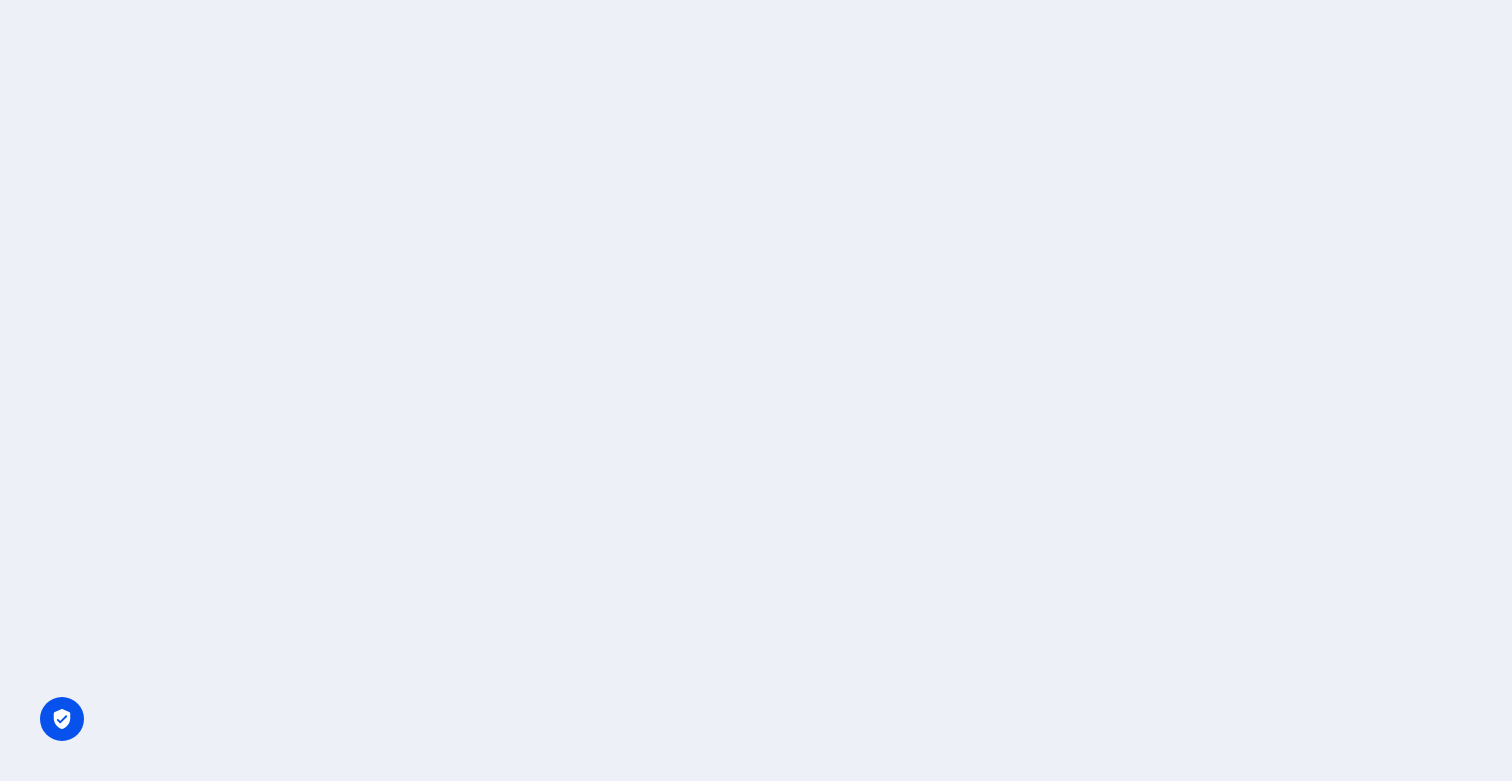 scroll, scrollTop: 0, scrollLeft: 0, axis: both 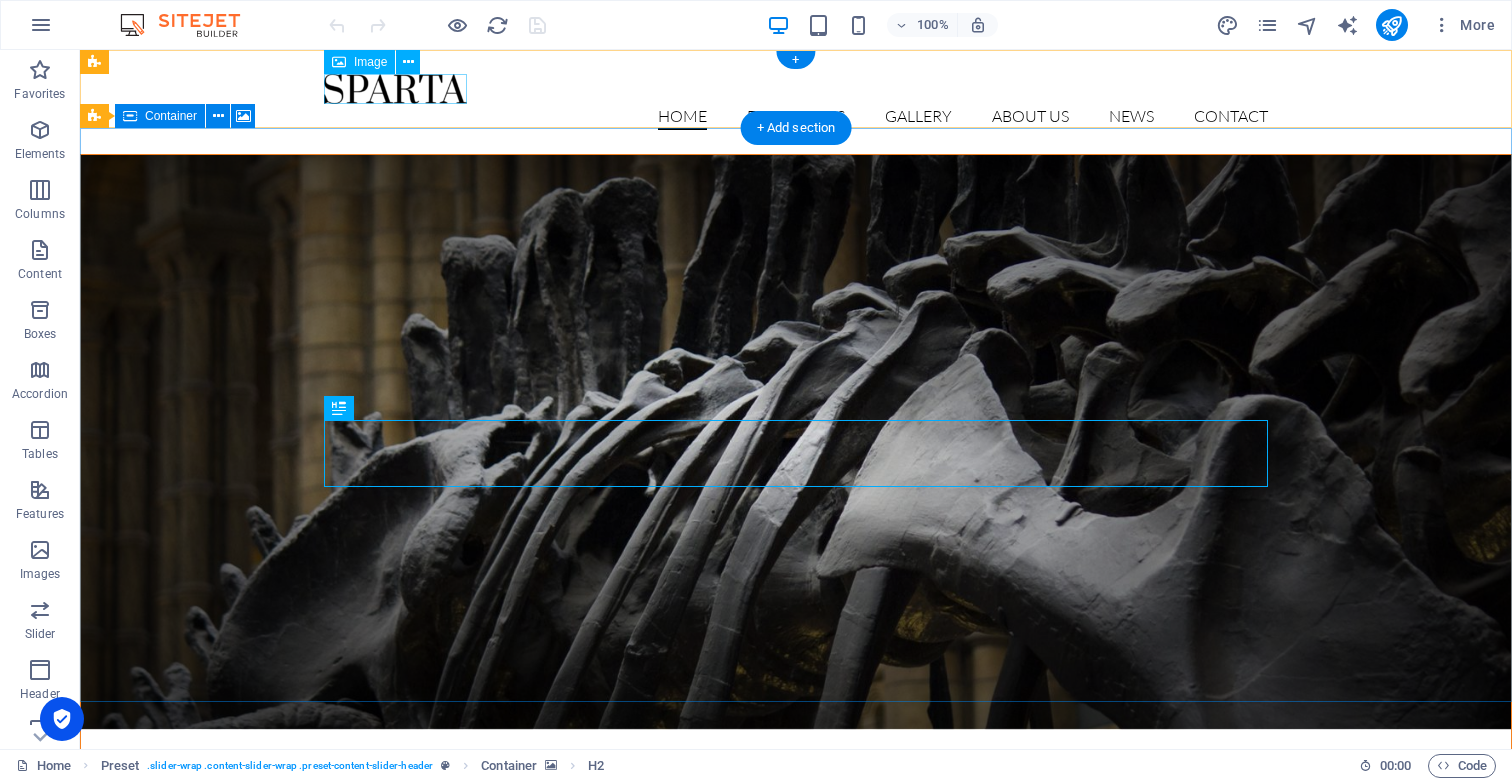 click at bounding box center [796, 89] 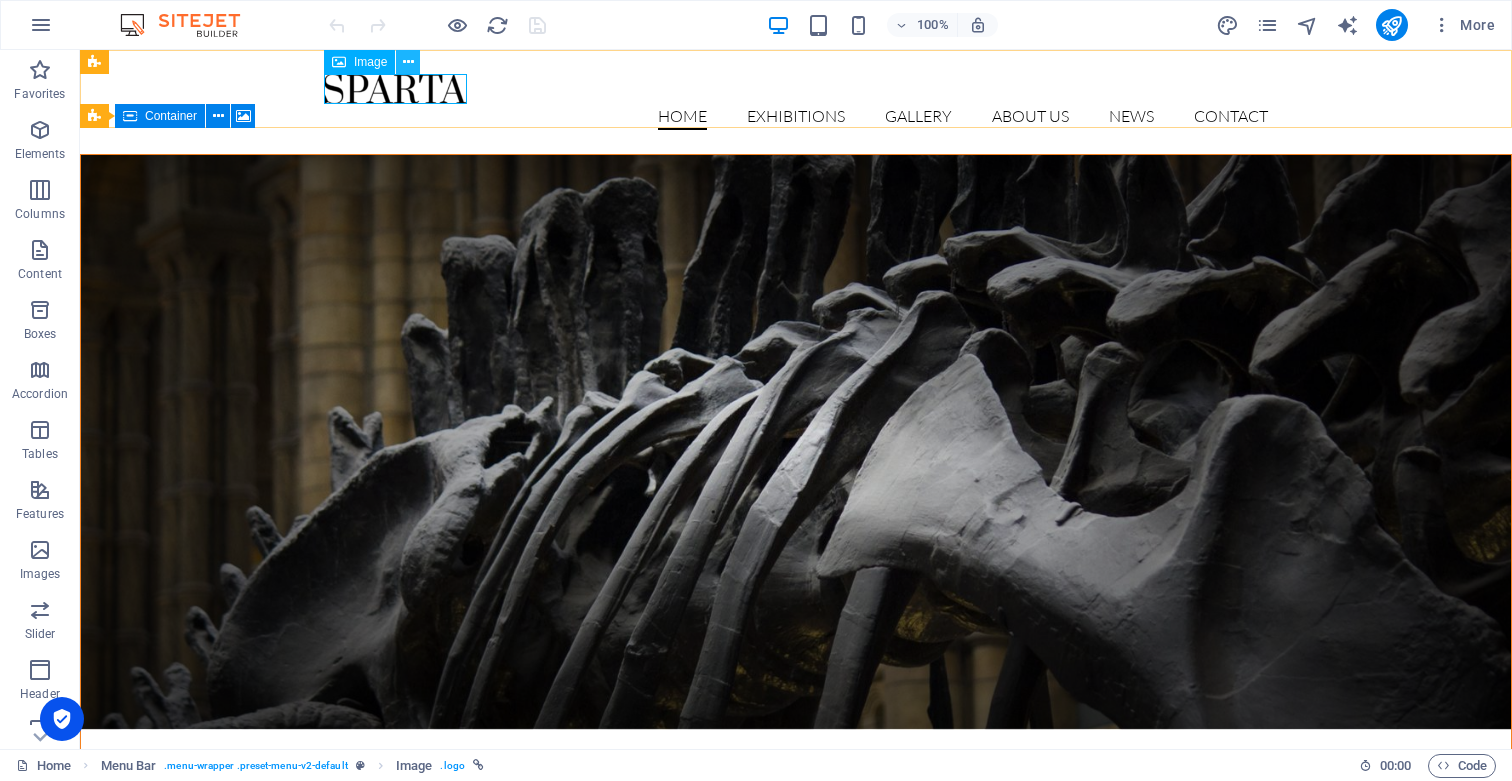 click at bounding box center [408, 62] 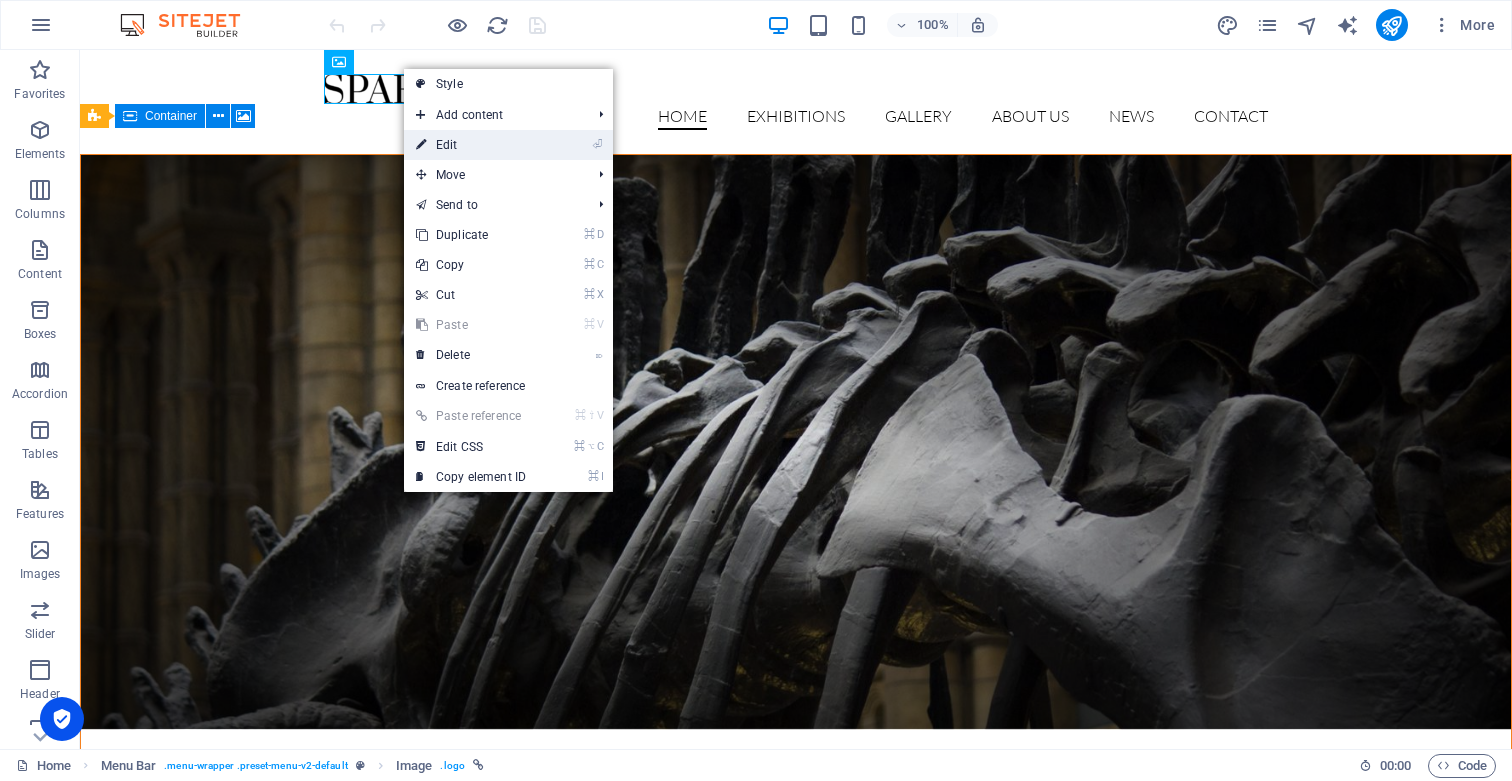 click on "⏎  Edit" at bounding box center (471, 145) 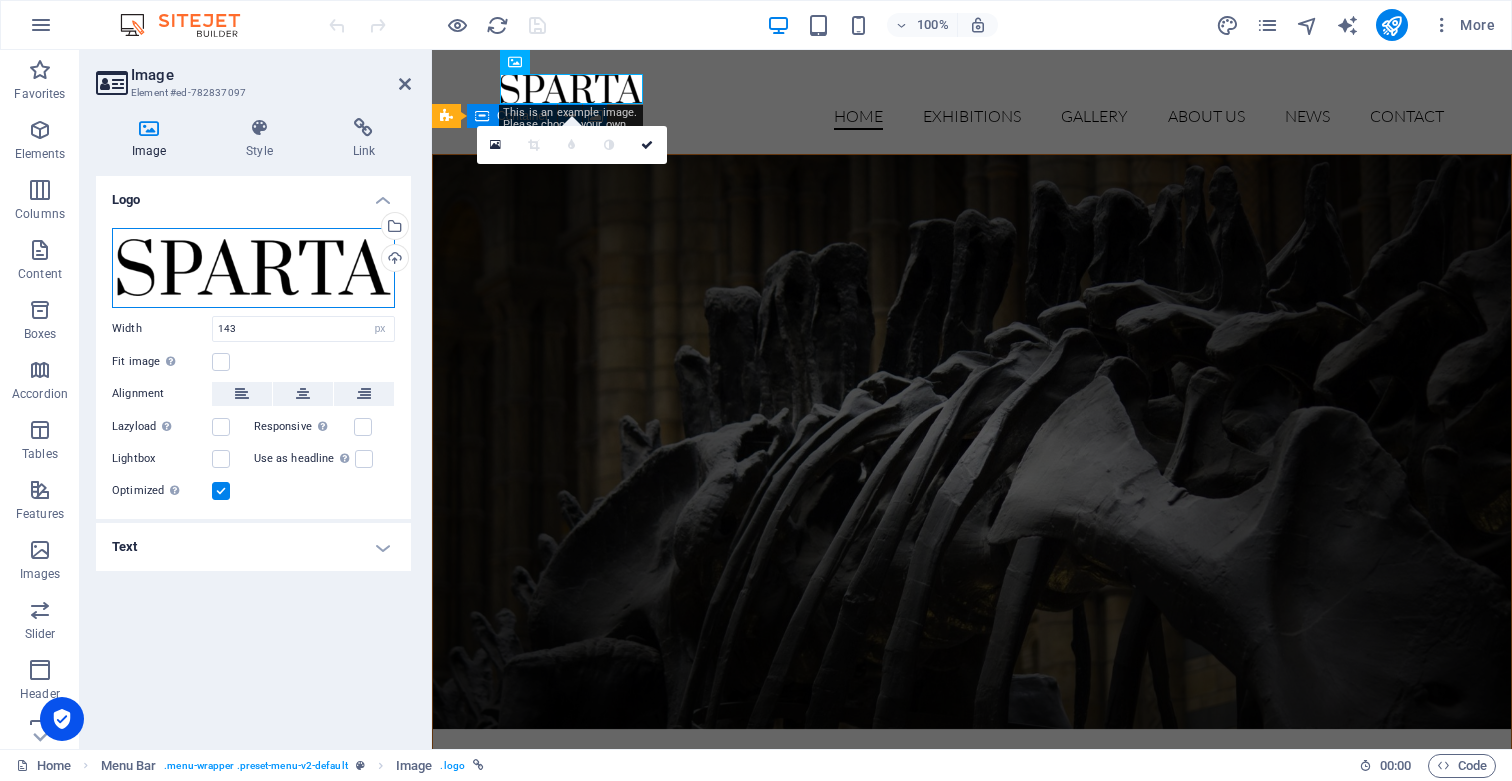 click on "Drag files here, click to choose files or select files from Files or our free stock photos & videos" at bounding box center [253, 268] 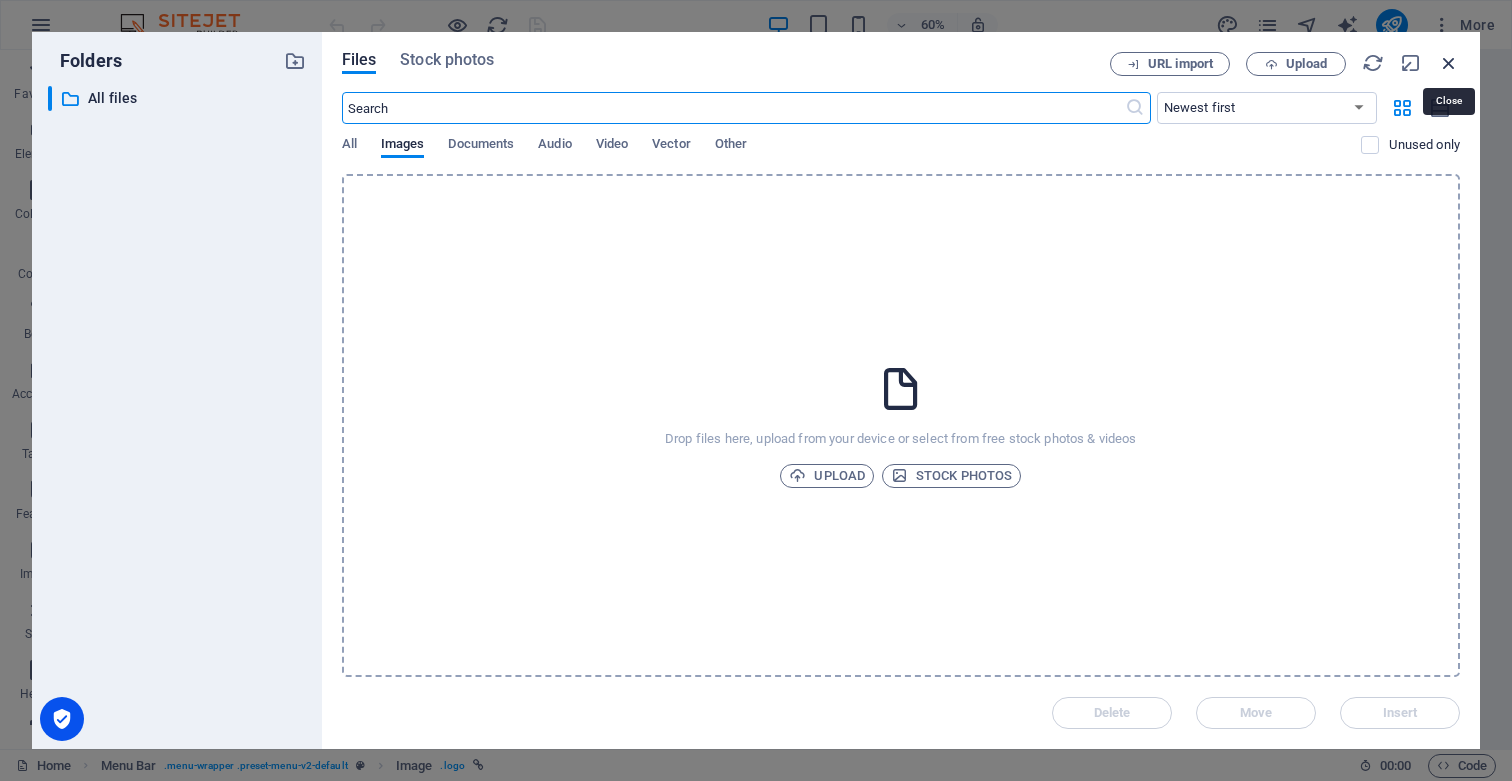 click at bounding box center (1449, 63) 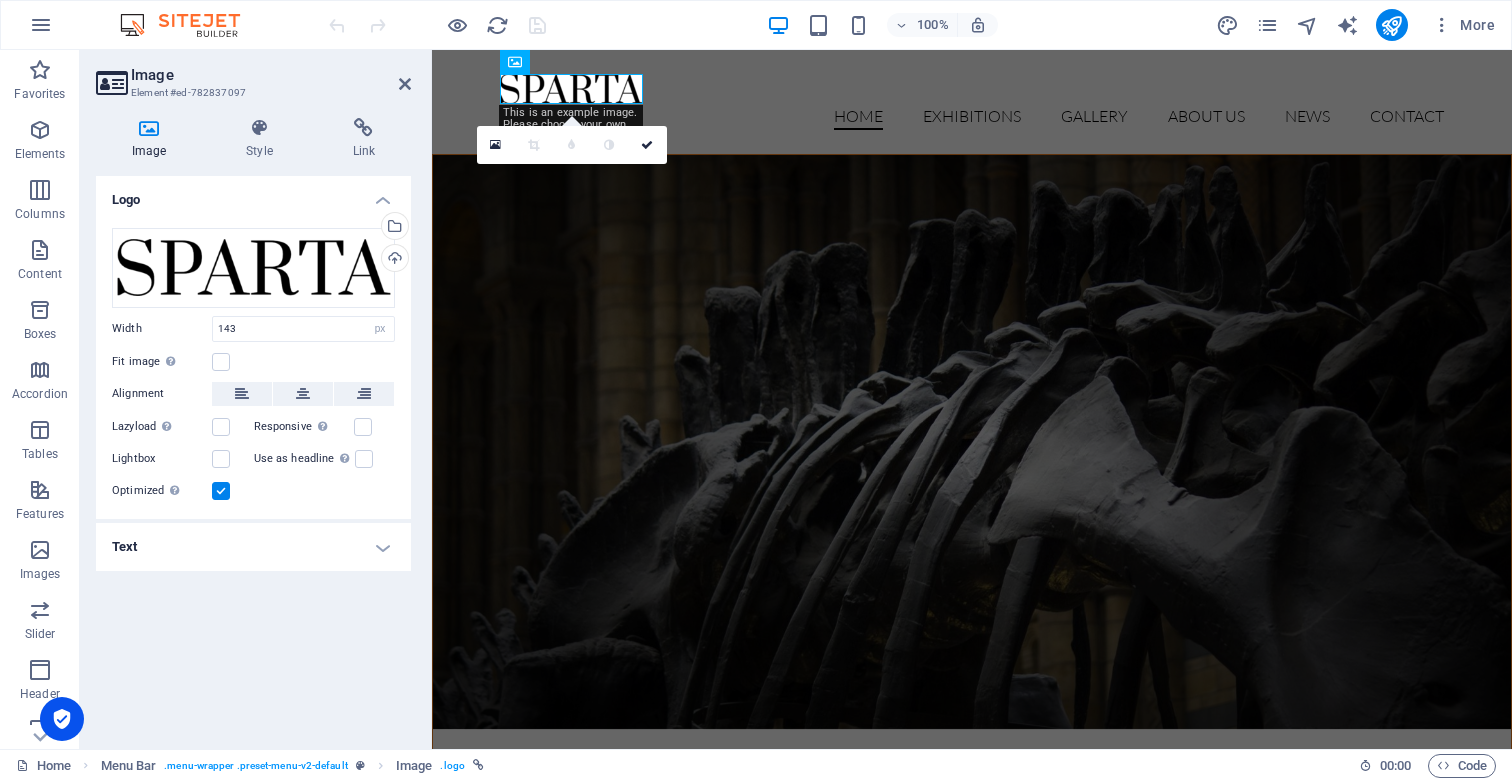 click at bounding box center (972, 442) 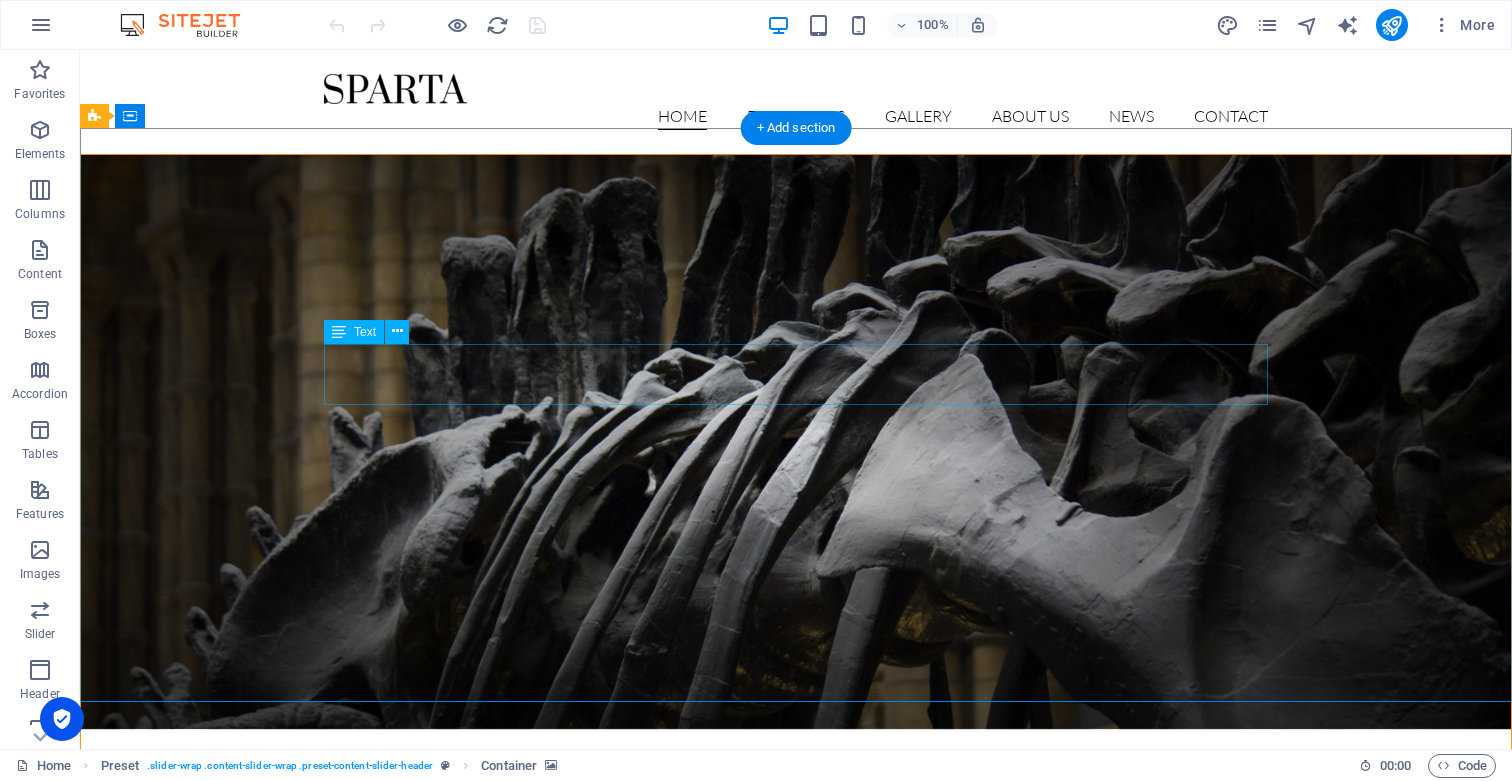 click on "Opening on Friday, 16. July 2019" at bounding box center (796, 974) 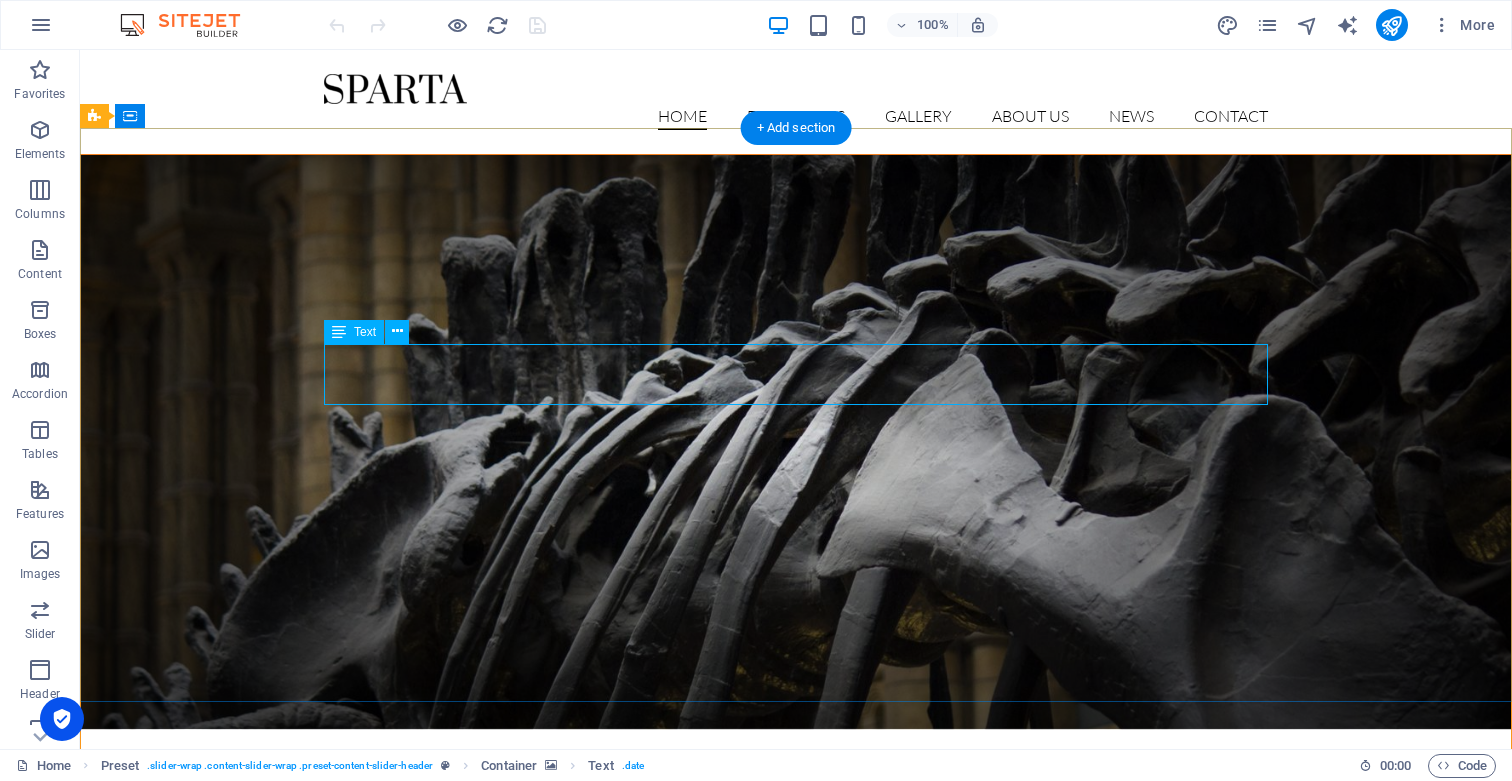 click on "Opening on Friday, 16. July 2019" at bounding box center (796, 974) 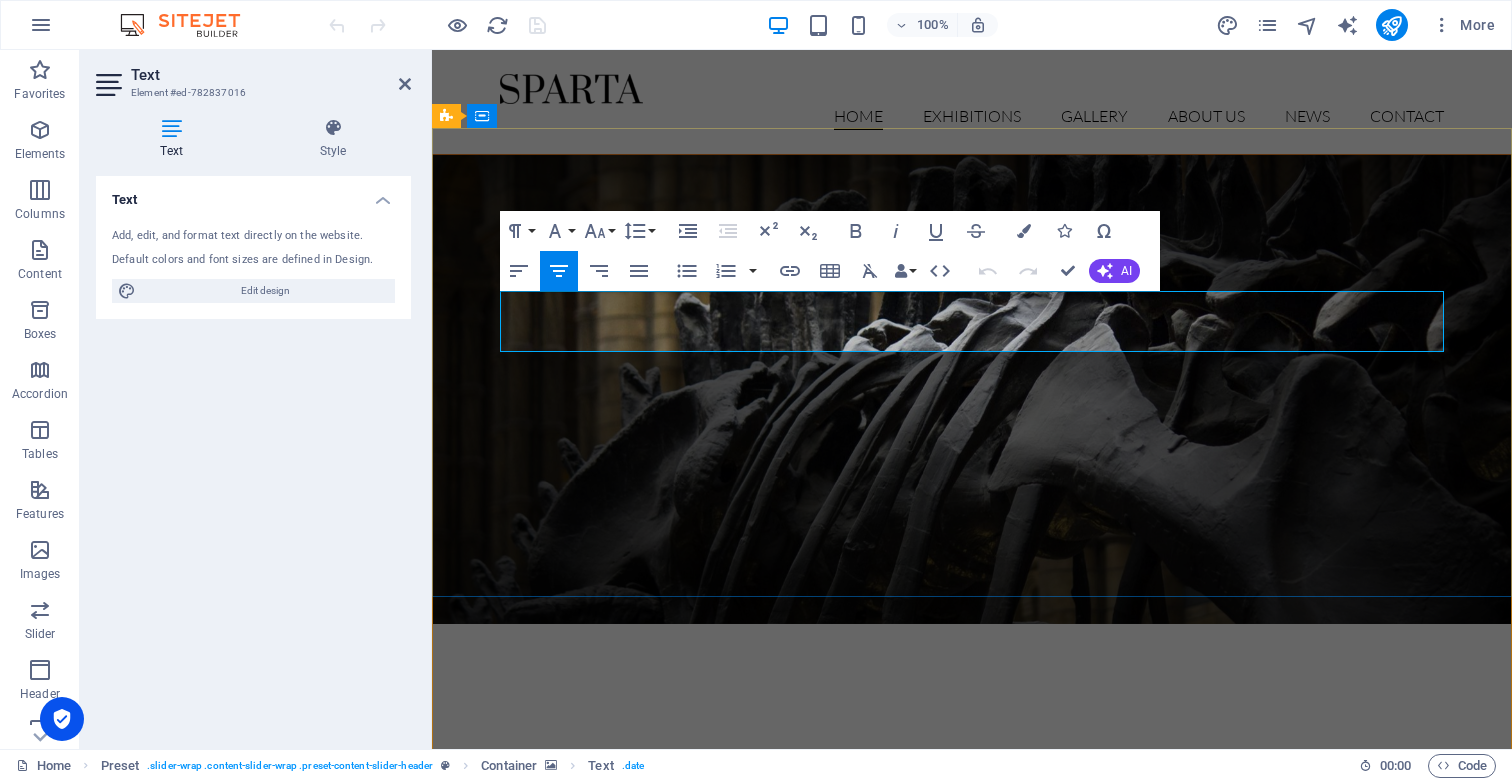 type 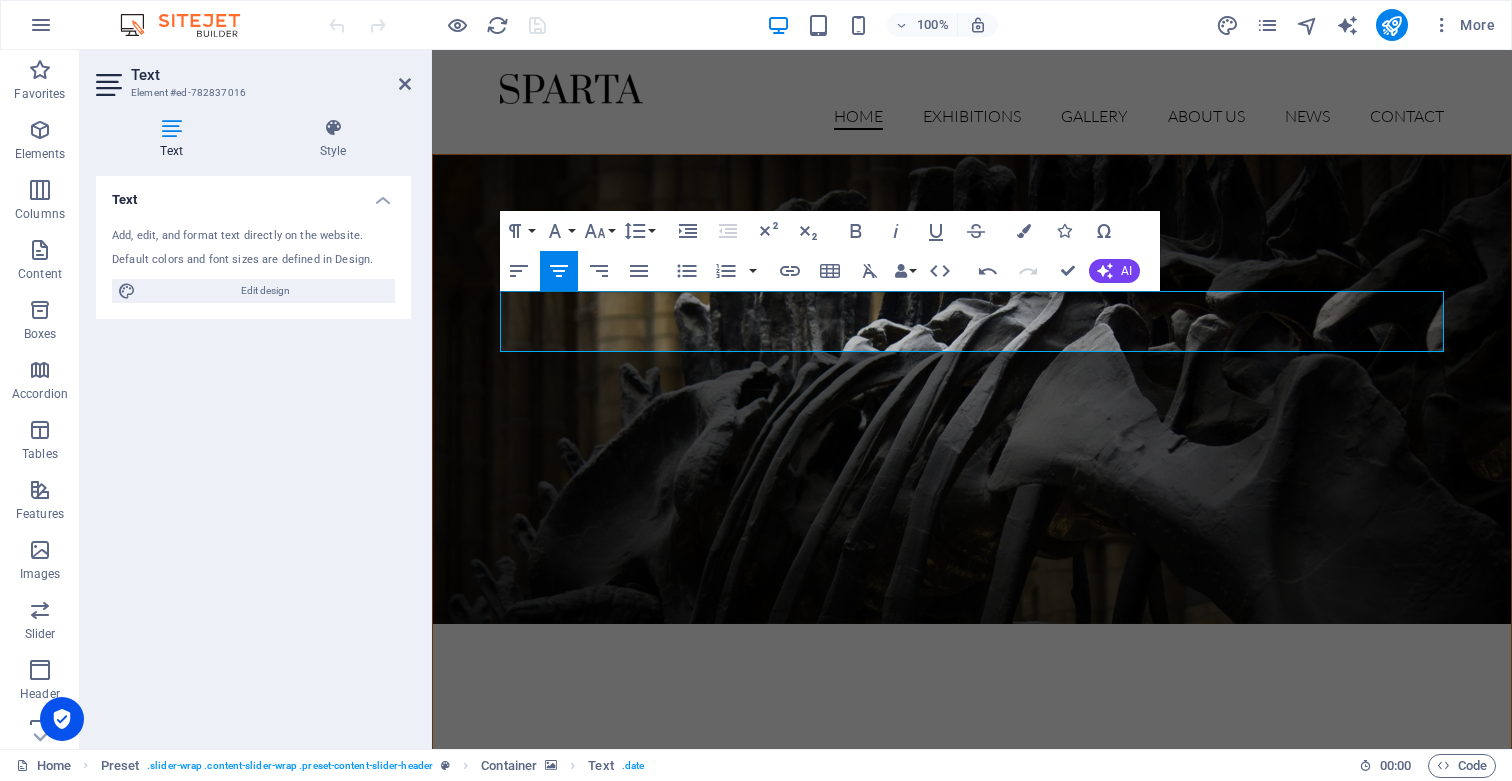 click at bounding box center [972, 389] 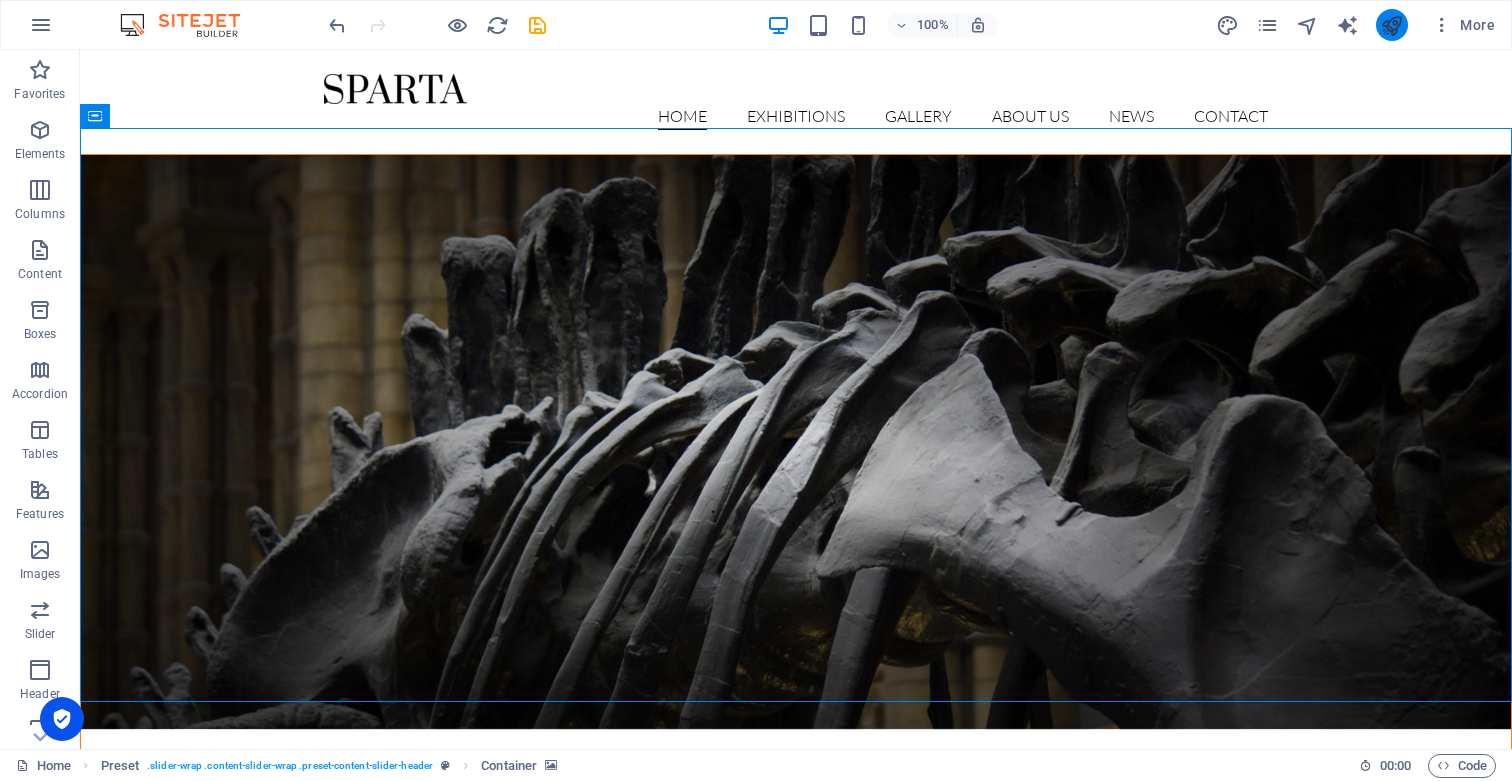 click at bounding box center [1392, 25] 